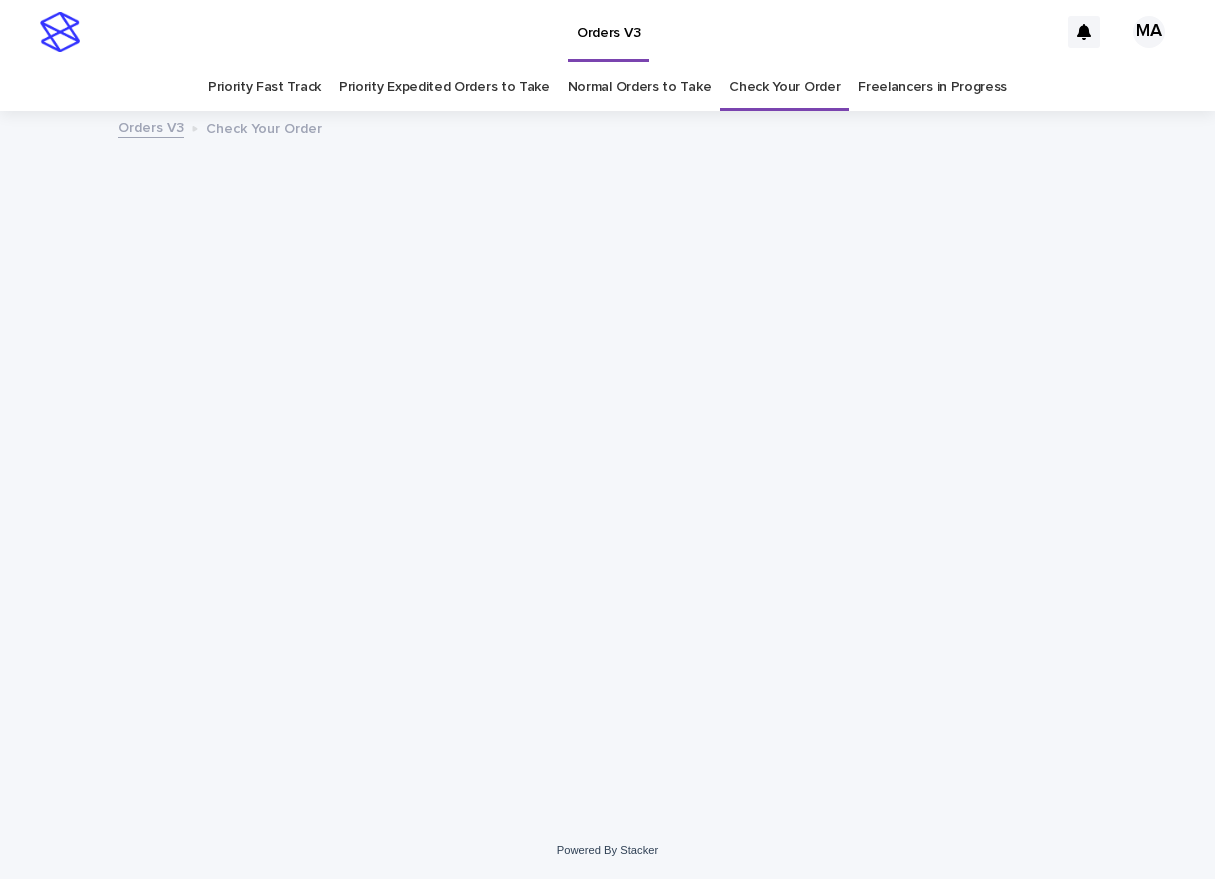 scroll, scrollTop: 0, scrollLeft: 0, axis: both 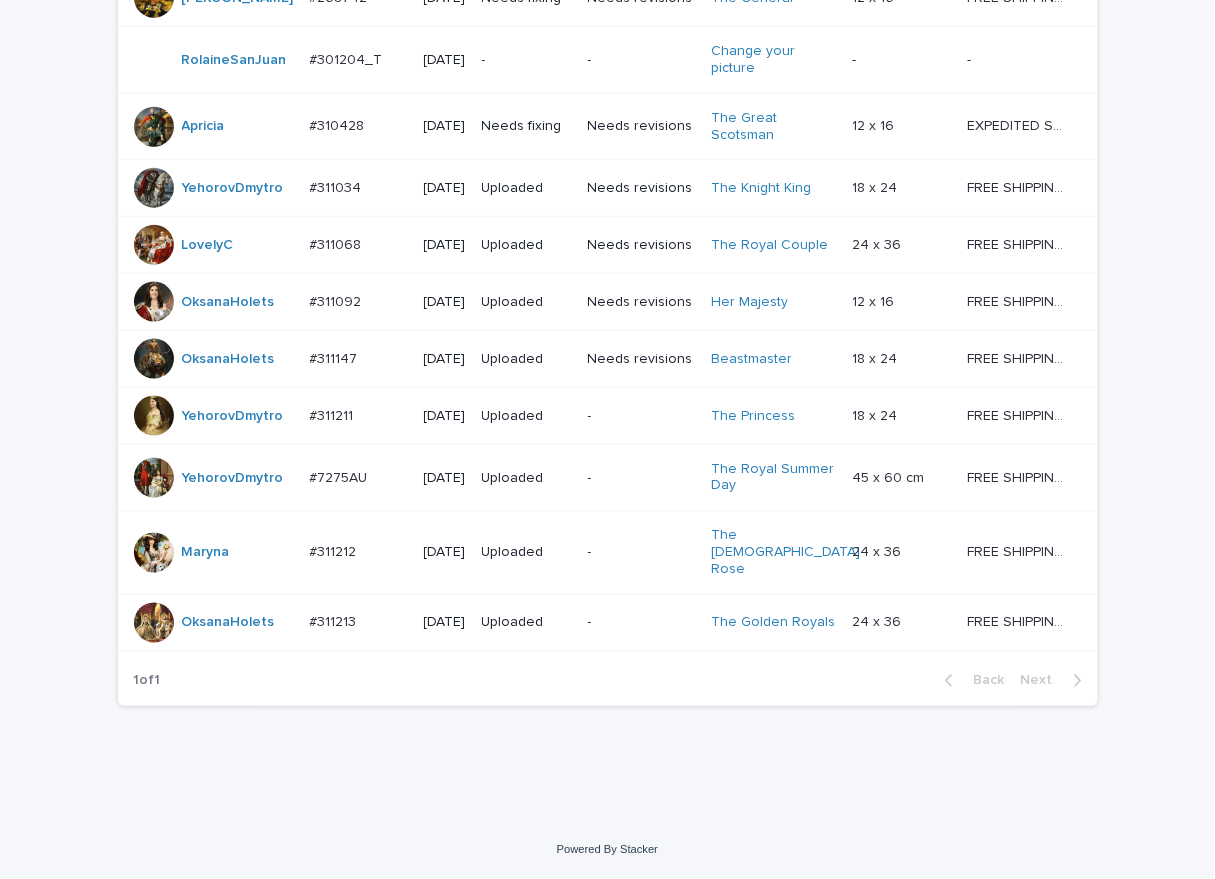 click on "-" at bounding box center [641, 478] 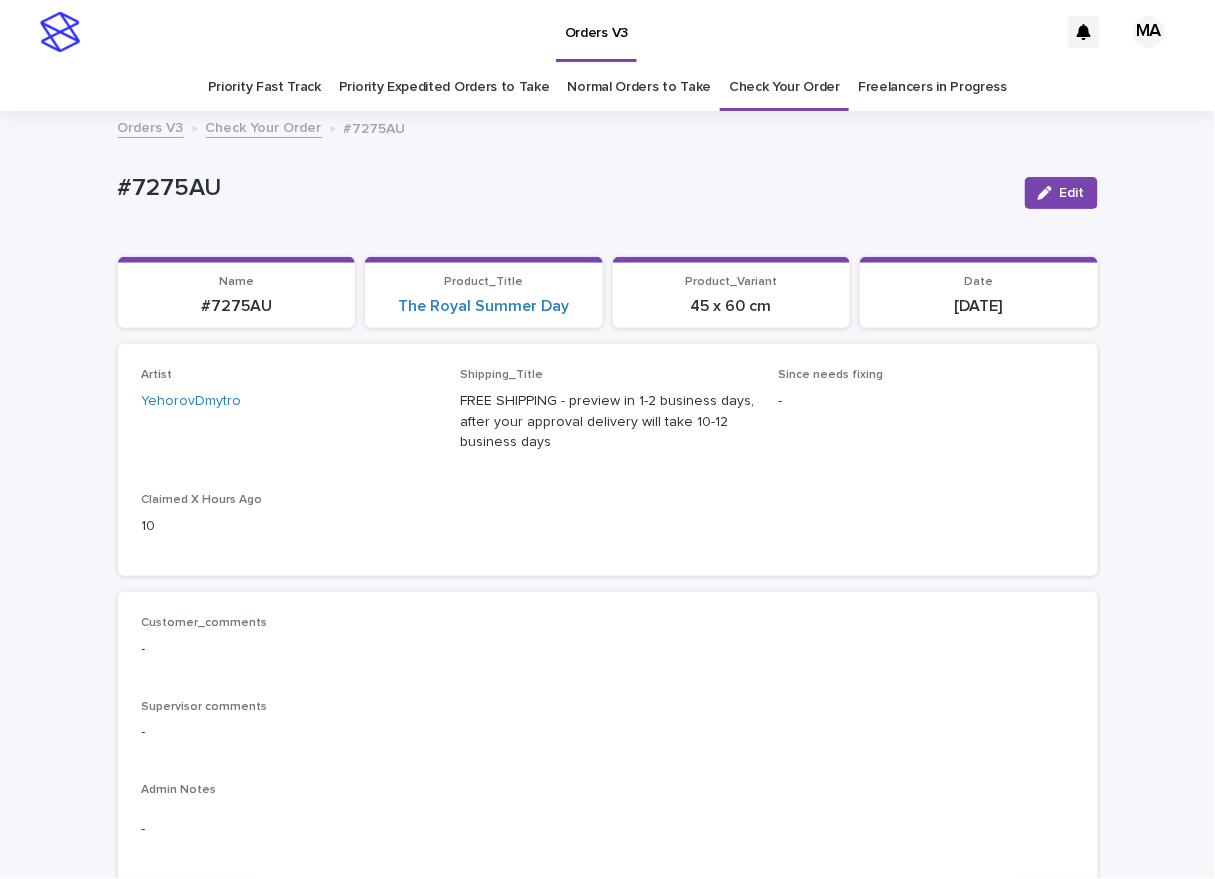 scroll, scrollTop: 1050, scrollLeft: 0, axis: vertical 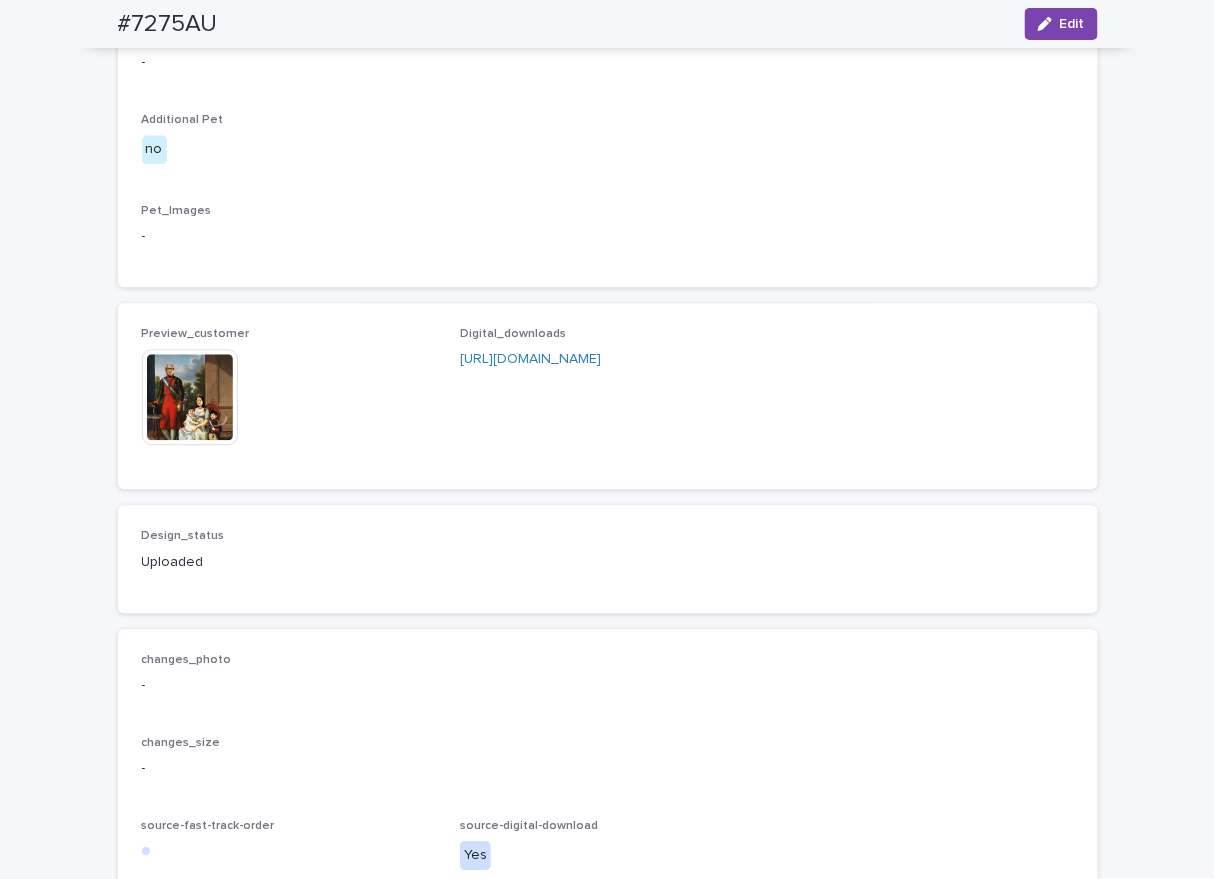 click at bounding box center (190, 397) 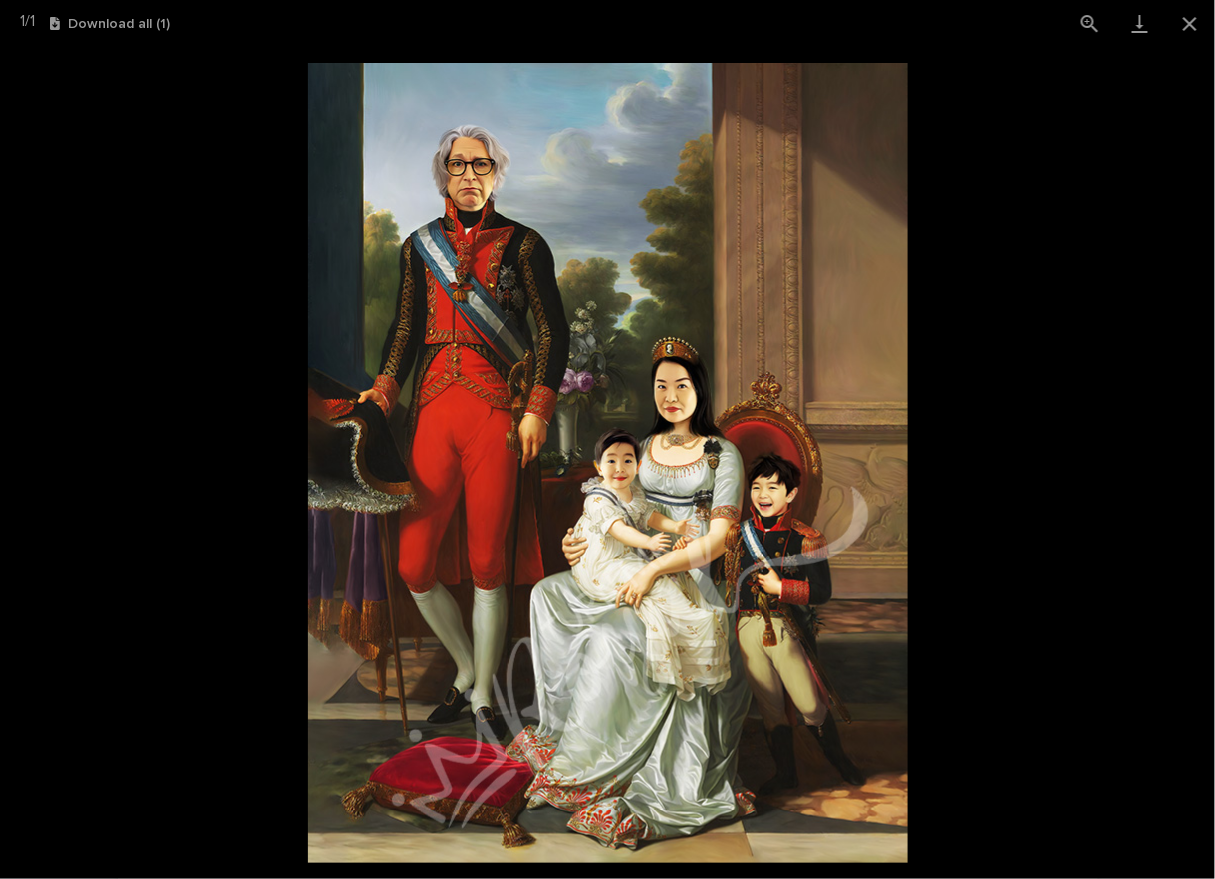click at bounding box center (607, 463) 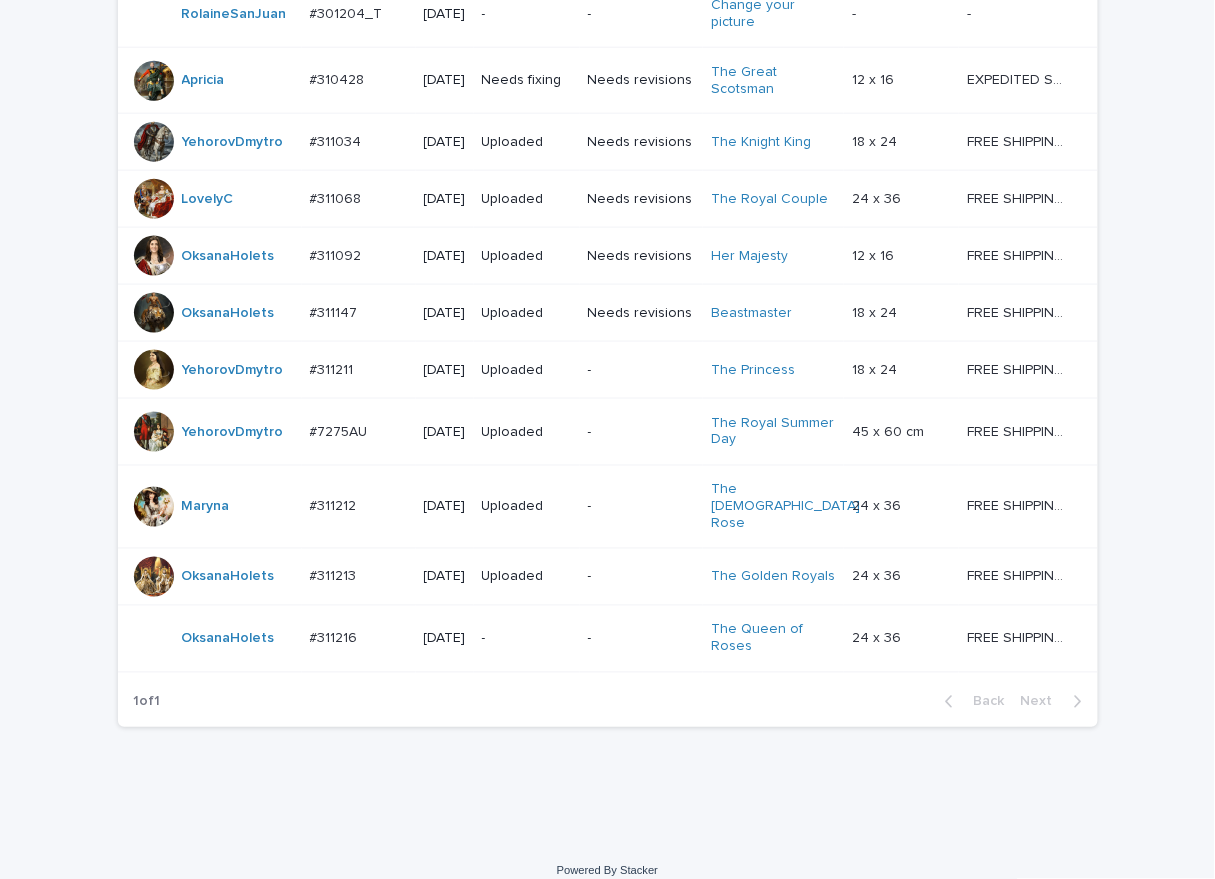 scroll, scrollTop: 610, scrollLeft: 0, axis: vertical 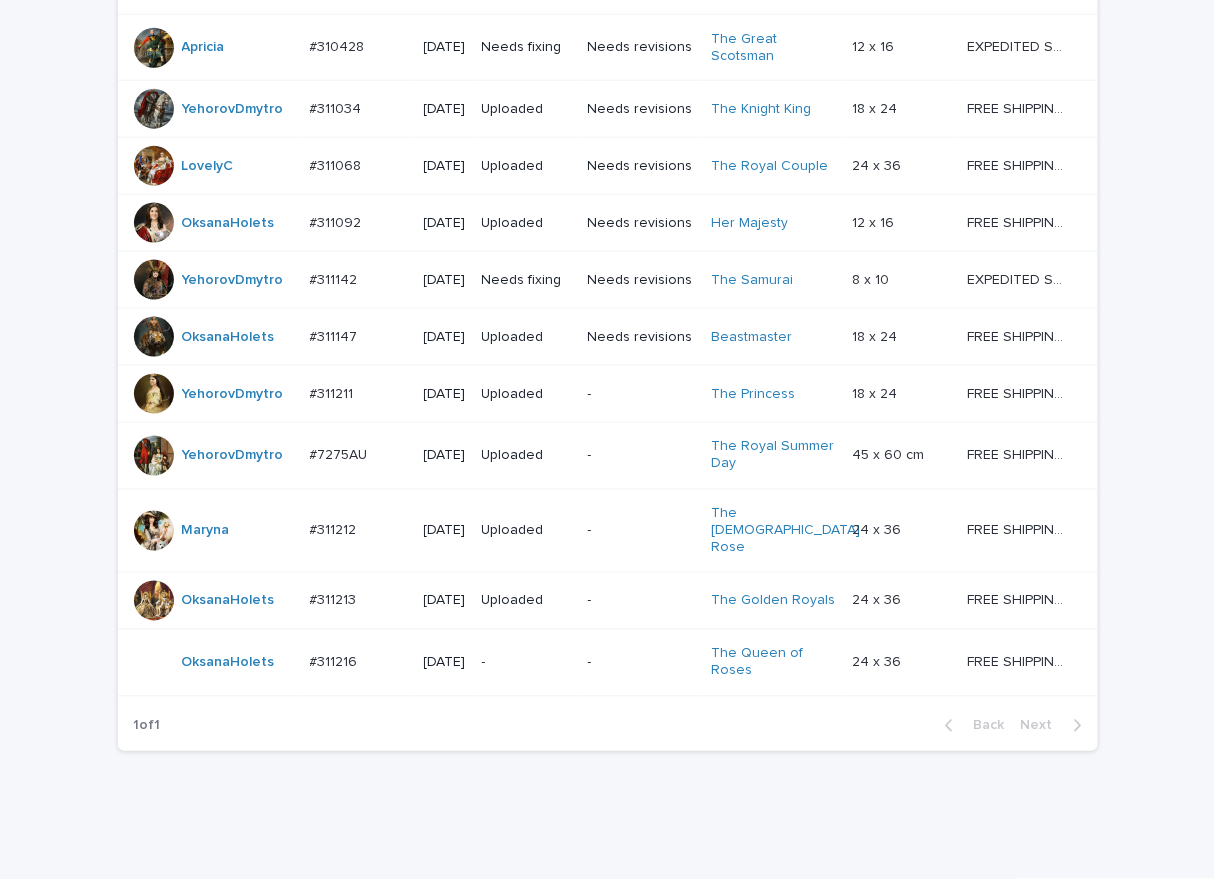 click on "-" at bounding box center [527, 663] 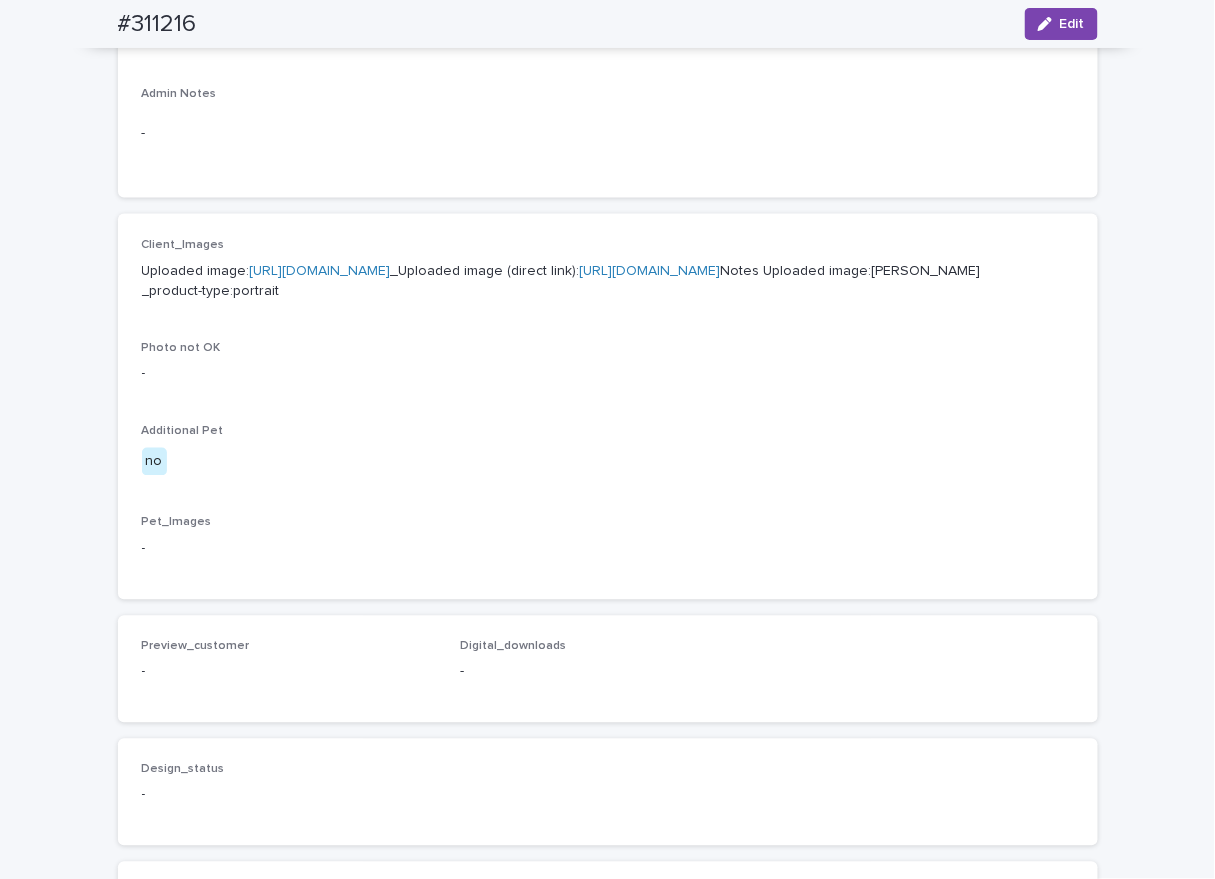 scroll, scrollTop: 516, scrollLeft: 0, axis: vertical 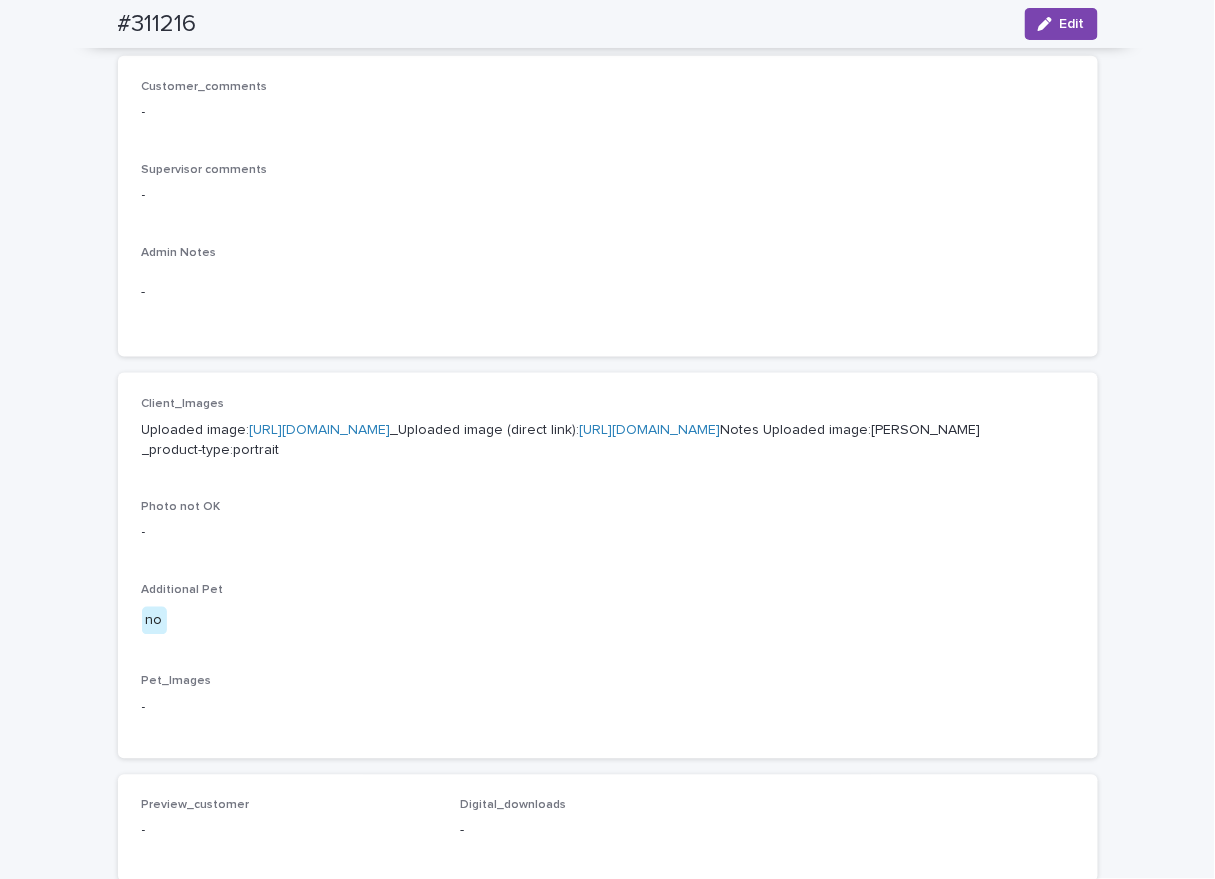 click on "https://cdn.shopify.com-uploadkit.app/s/files/1/0033/4807/0511/files/download.html?id=e11cfb23-3d37-4f5e-b252-d52a065c0f83&uu=9081b44b-b2cd-43e4-9f55-059bf16768ee&mo=&fi=amF5bHlubi5qcGc=&wi=620&he=623&mi=aW1hZ2UvanBlZw==&up=a8b4&image=true" at bounding box center (320, 430) 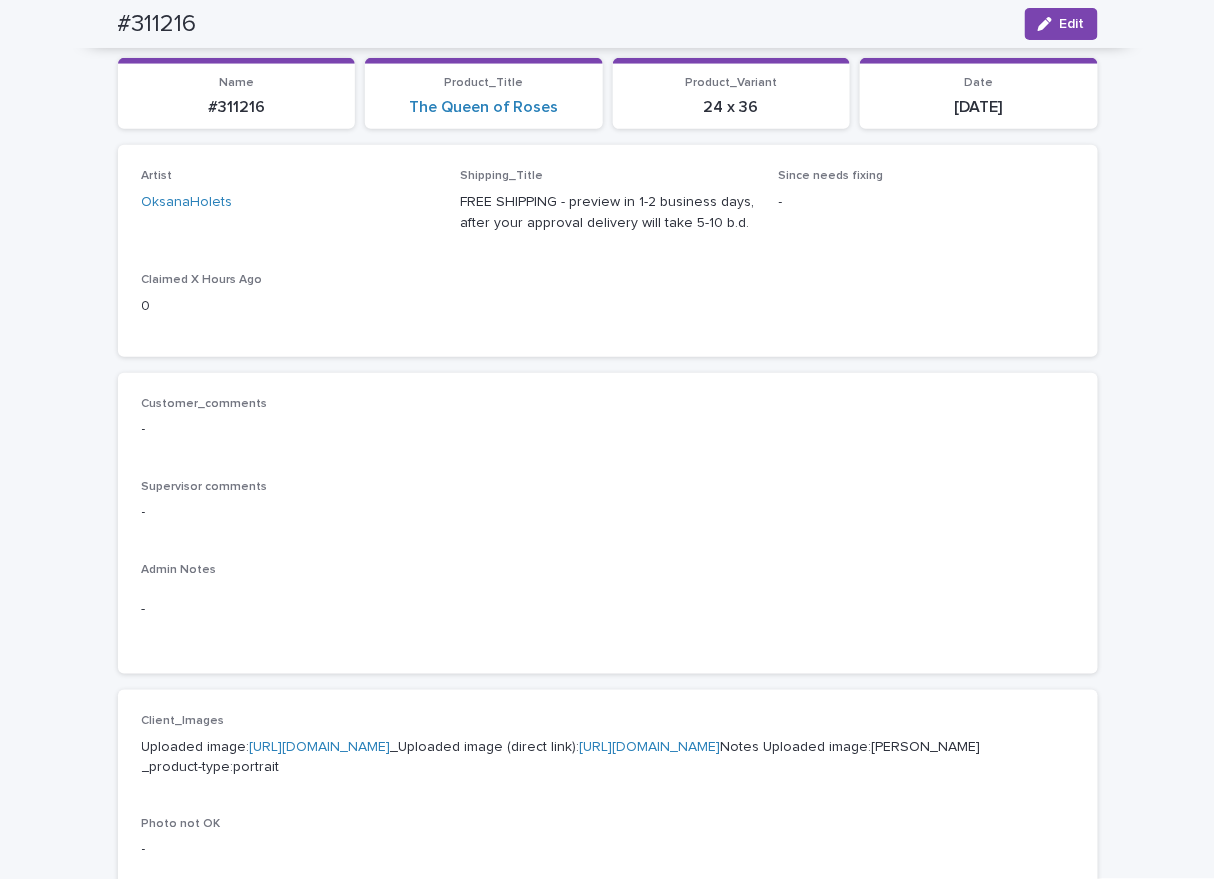 scroll, scrollTop: 0, scrollLeft: 0, axis: both 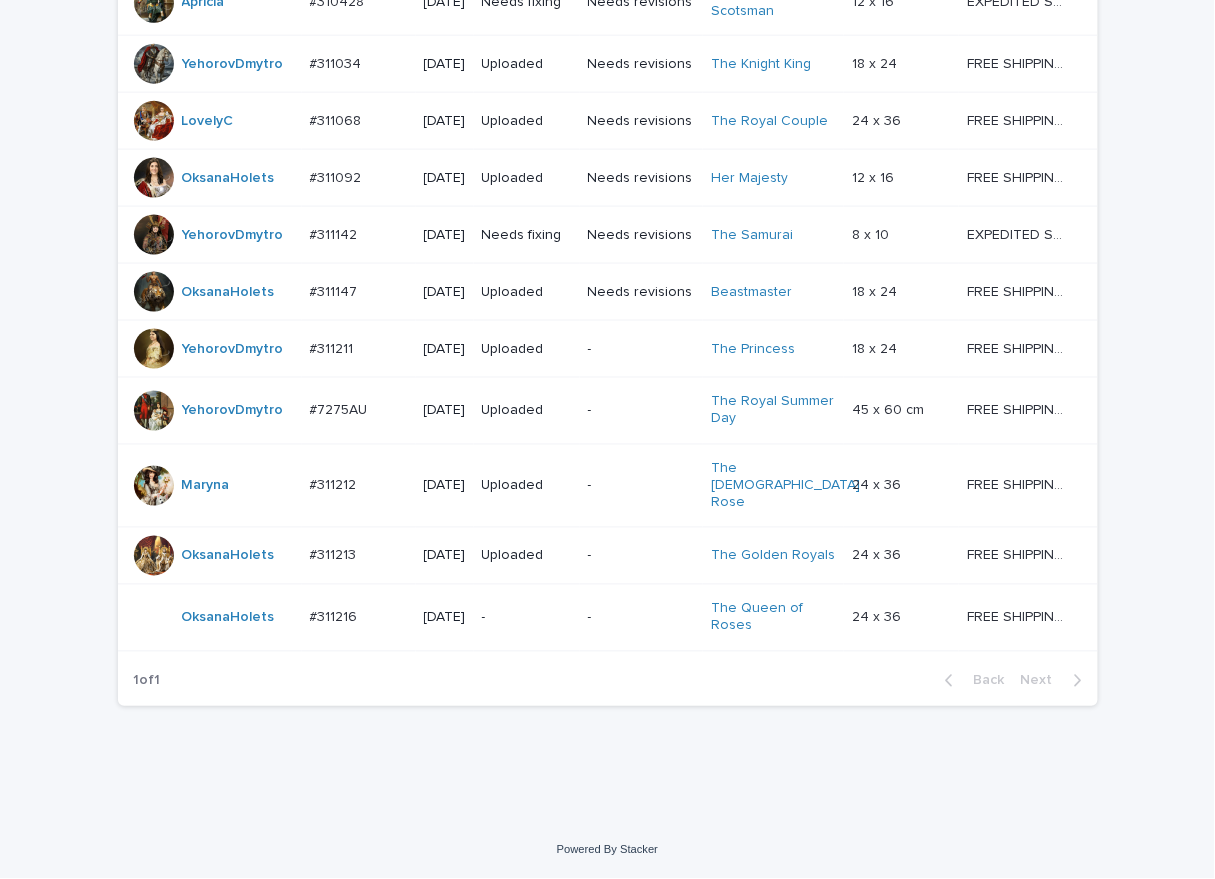 click on "-" at bounding box center [527, 618] 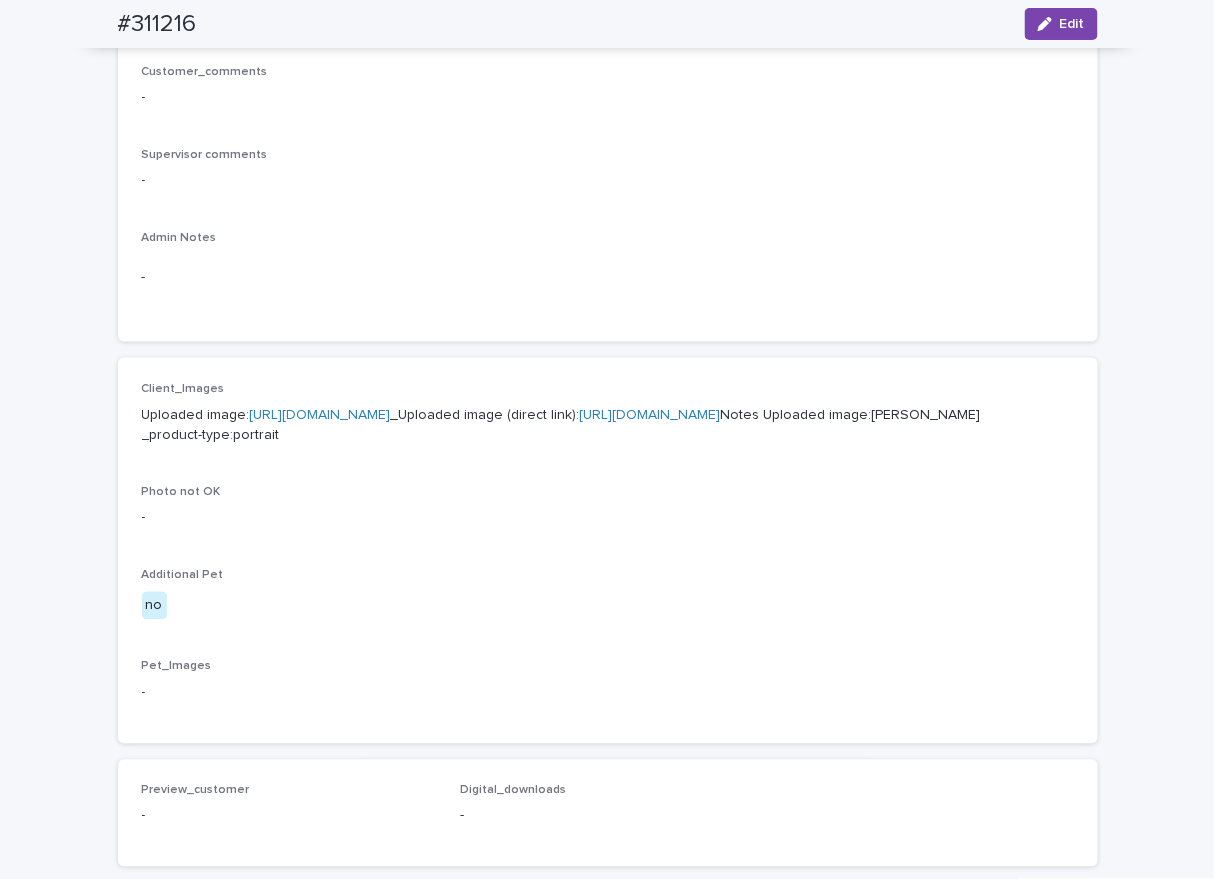scroll, scrollTop: 699, scrollLeft: 0, axis: vertical 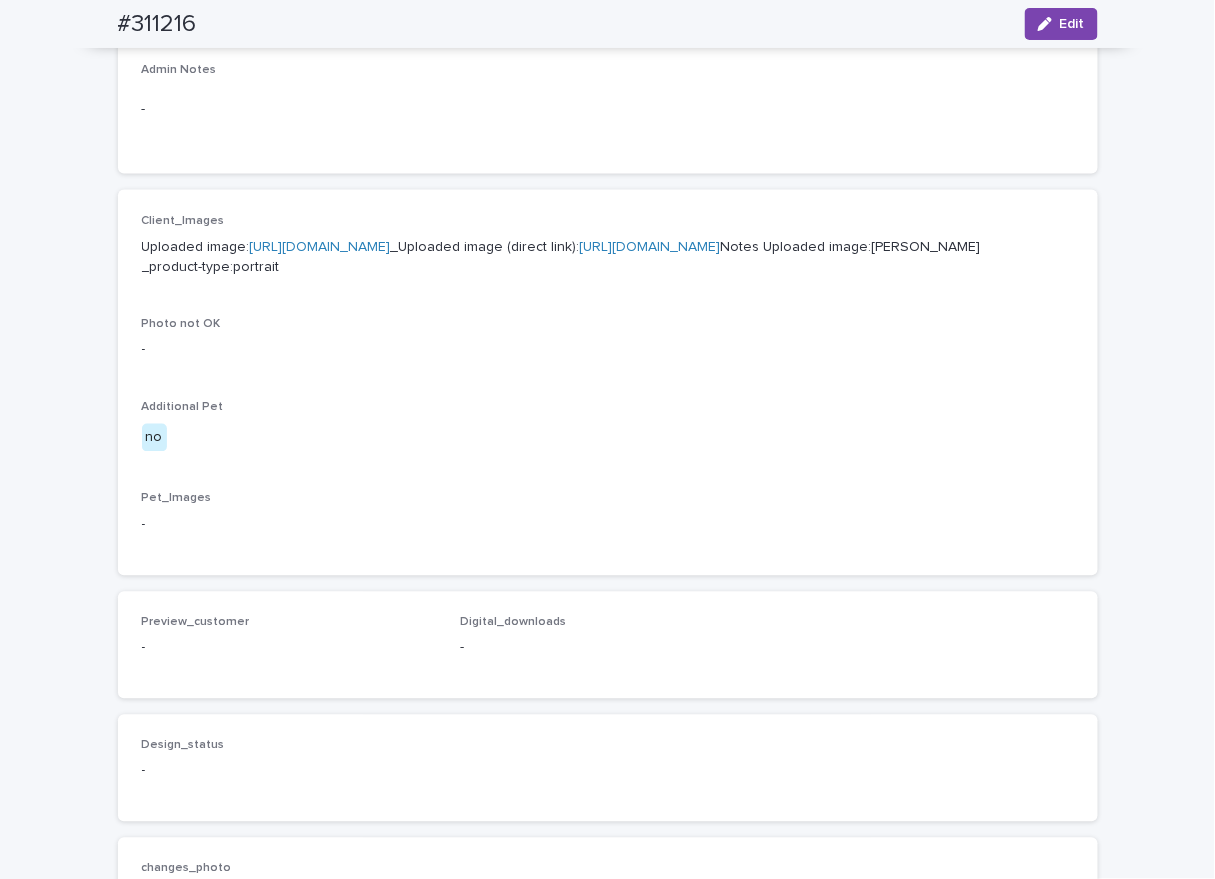 click on "https://cdn.shopify.com-uploadkit.app/s/files/1/0033/4807/0511/files/download.html?id=e11cfb23-3d37-4f5e-b252-d52a065c0f83&uu=9081b44b-b2cd-43e4-9f55-059bf16768ee&mo=&fi=amF5bHlubi5qcGc=&wi=620&he=623&mi=aW1hZ2UvanBlZw==&up=a8b4&image=true" at bounding box center [320, 247] 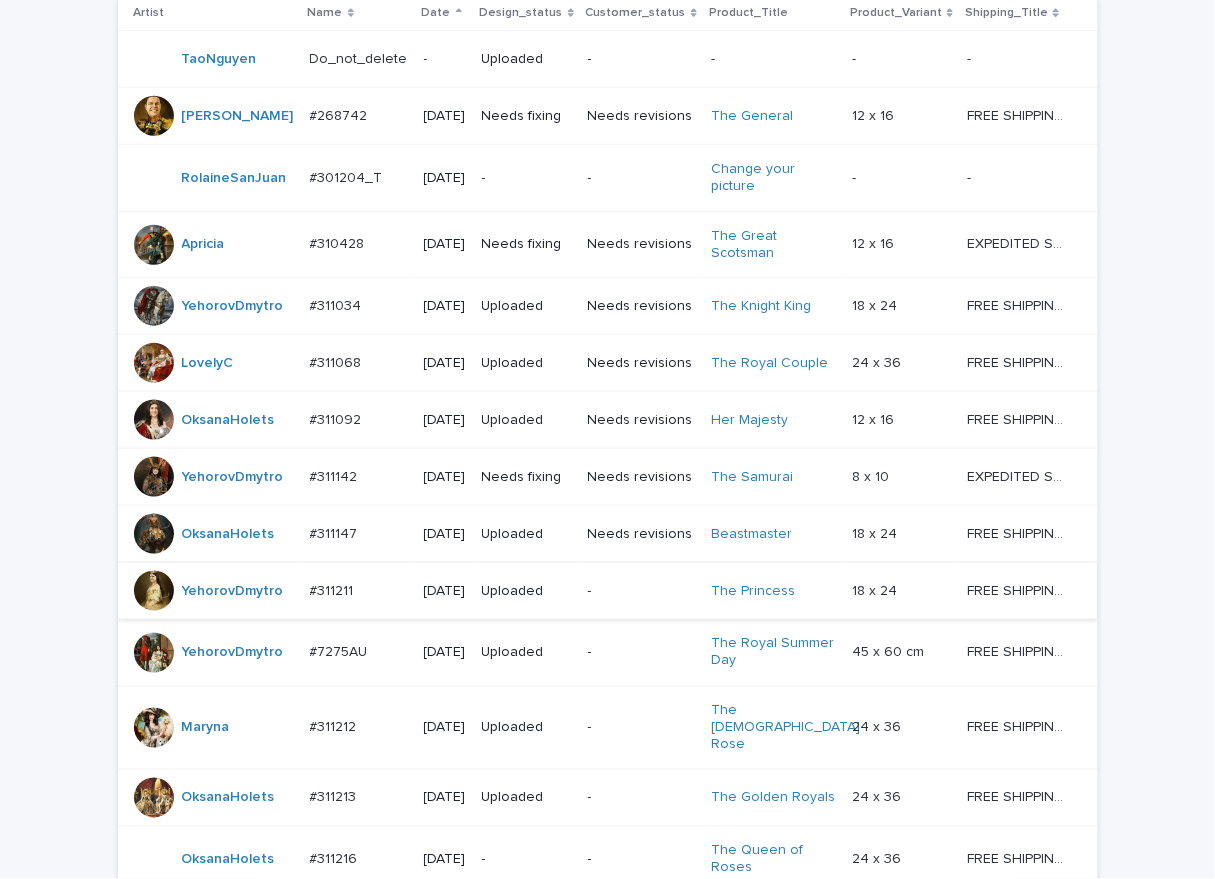 scroll, scrollTop: 677, scrollLeft: 0, axis: vertical 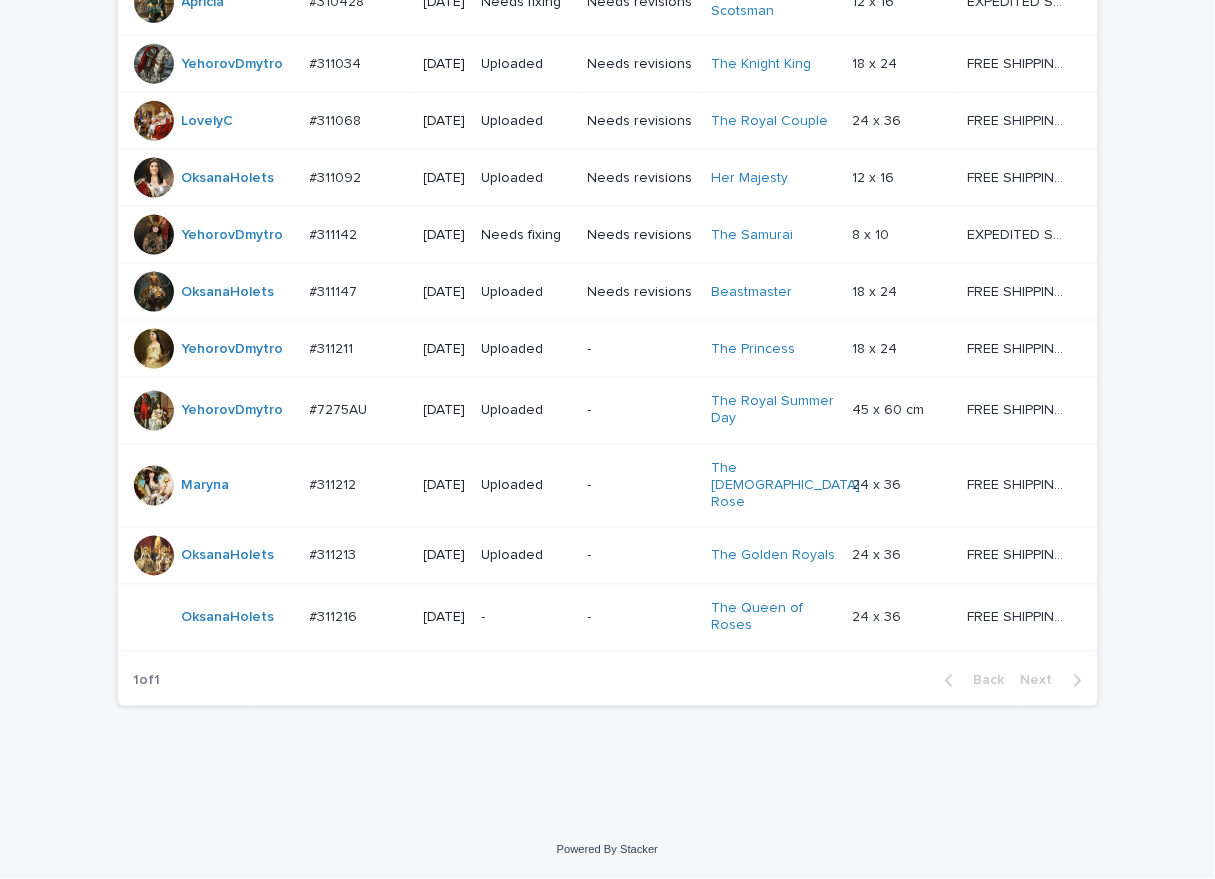 click on "Orders V3 MA Priority Fast Track Priority Expedited Orders to Take Normal Orders to Take Check Your Order Freelancers in Progress Orders V3 Check Your Order Normal Orders To Take Take orders from the top. Don't forget to take digital download & canvas lines too! Loading... Saving… Loading... Saving… Check Your Order Artist Name Date Design_status Customer_status Product_Title Product_Variant Shipping_Title TaoNguyen   Do_not_delete Do_not_delete   - Uploaded - - - -   - -   YuliyaSergeeva   #268742 #268742   2024-11-29 Needs fixing Needs revisions The General   12 x 16 12 x 16   FREE SHIPPING - preview in 1-2 business days, after your approval delivery will take 5-10 business days. FREE SHIPPING - preview in 1-2 business days, after your approval delivery will take 5-10 business days.   RolaineSanJuan   #301204_T #301204_T   2025-05-26 - - Change your picture   - -   - -   Apricia   #310428 #310428   2025-06-23 Needs fixing Needs revisions The Great Scotsman   12 x 16 12 x 16     YehorovDmytro" at bounding box center [607, 112] 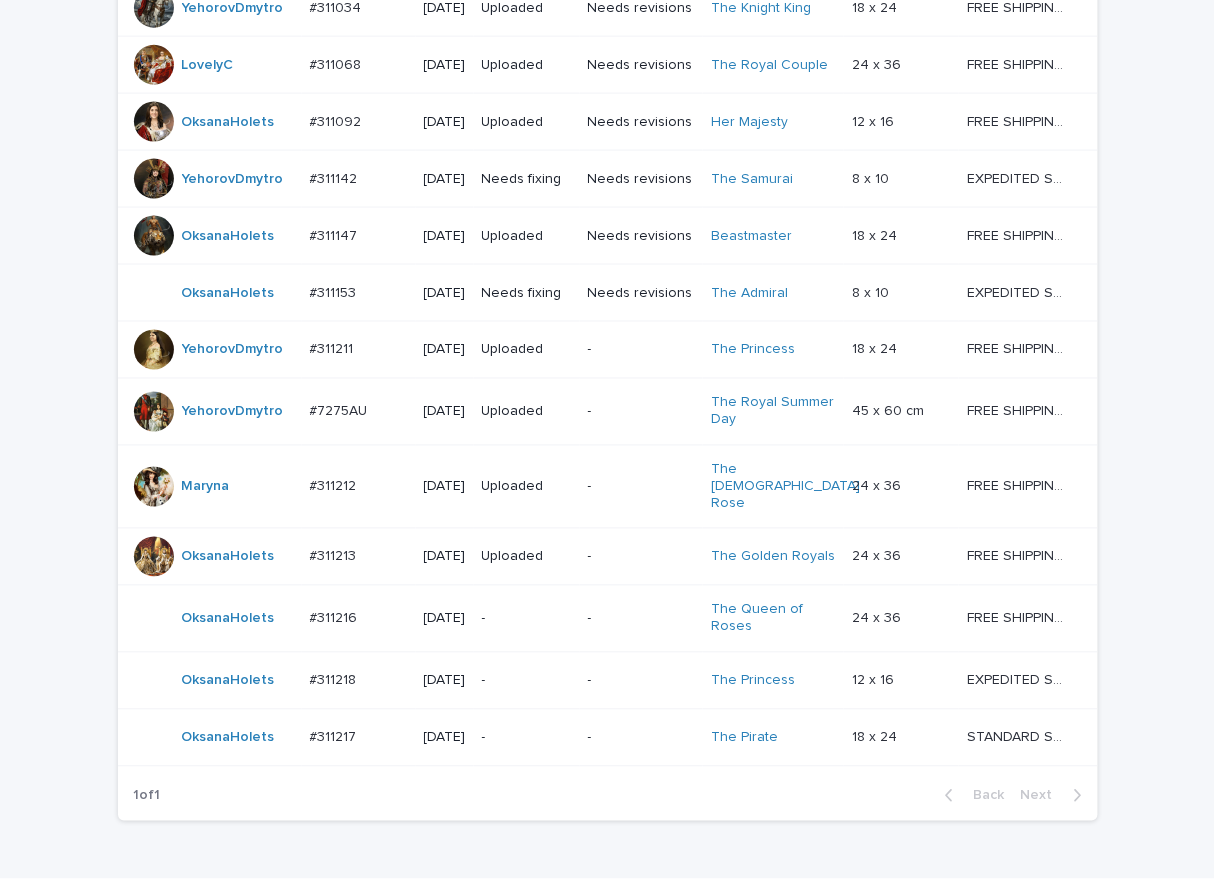 scroll, scrollTop: 769, scrollLeft: 0, axis: vertical 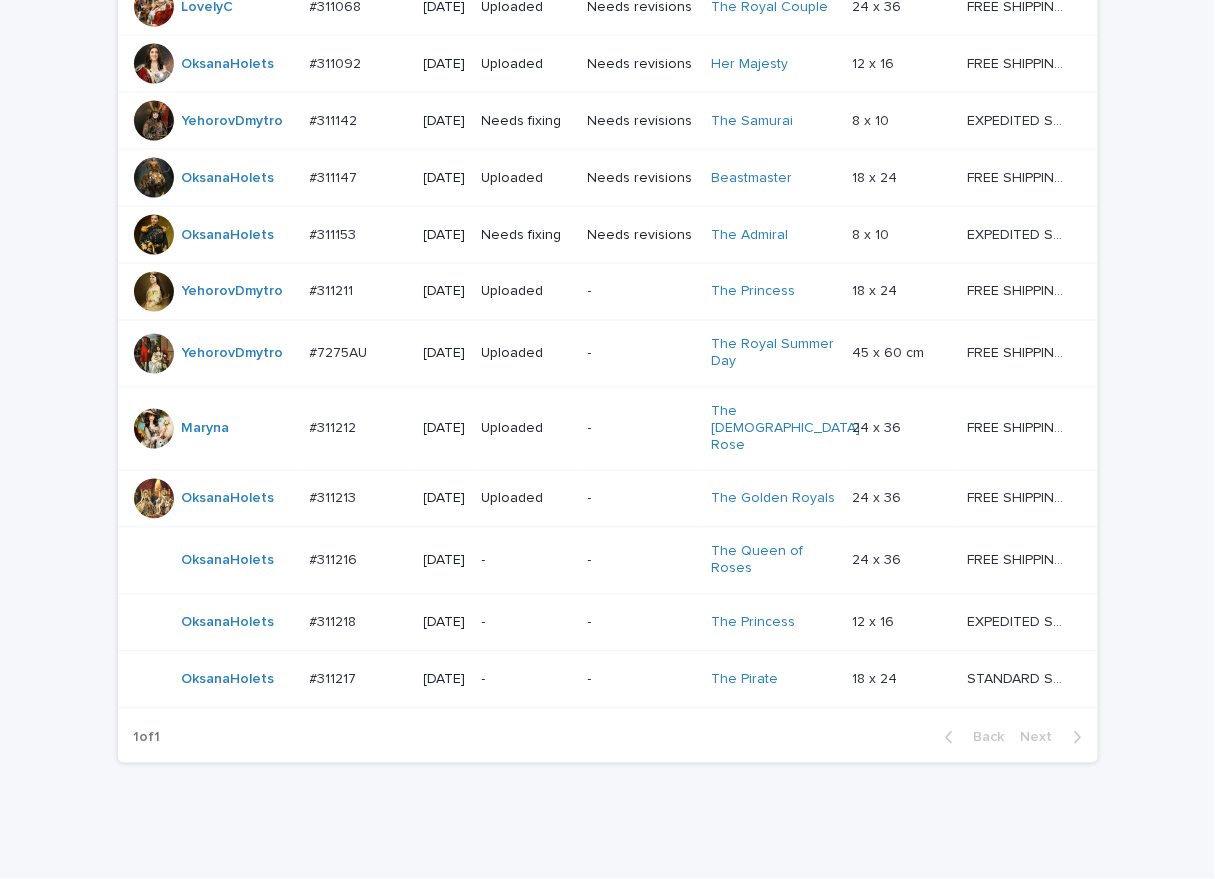 click on "-" at bounding box center (527, 623) 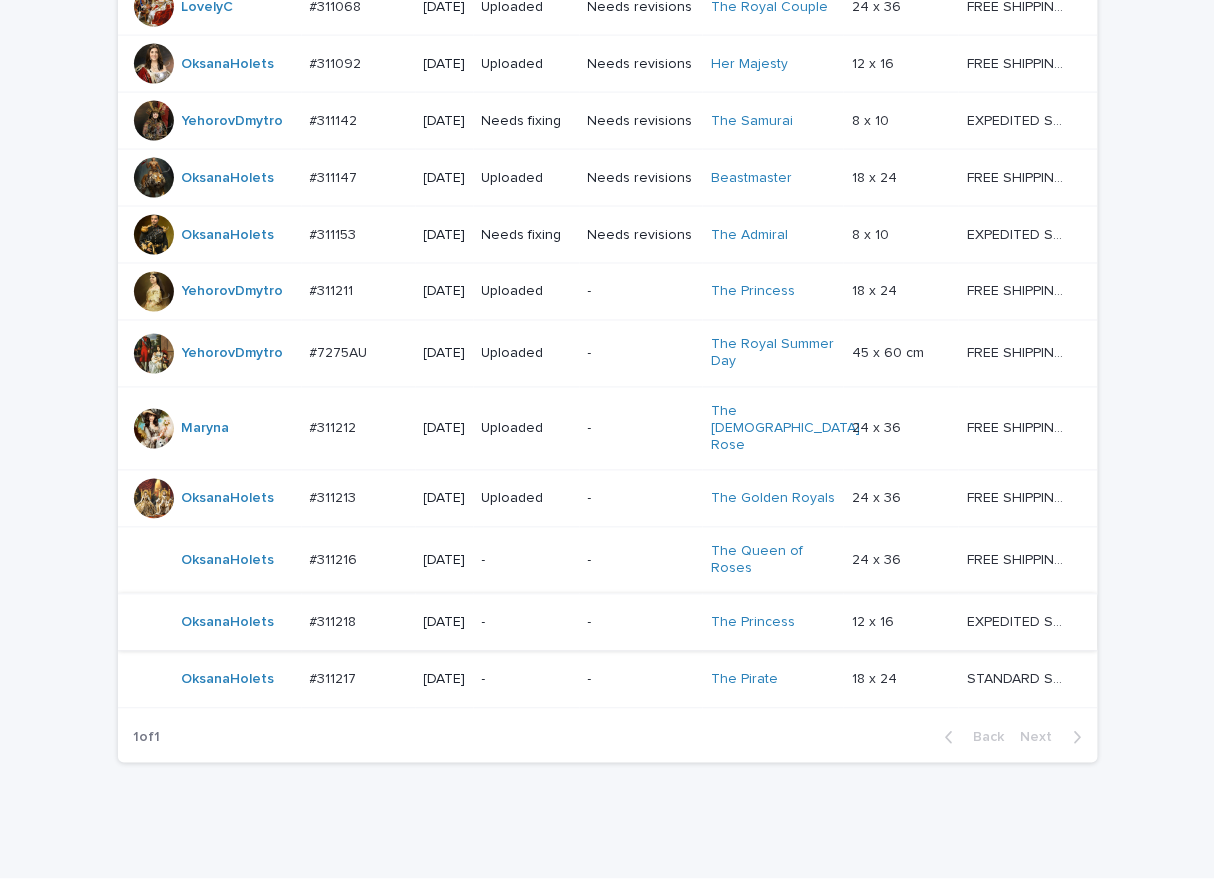 scroll, scrollTop: 0, scrollLeft: 0, axis: both 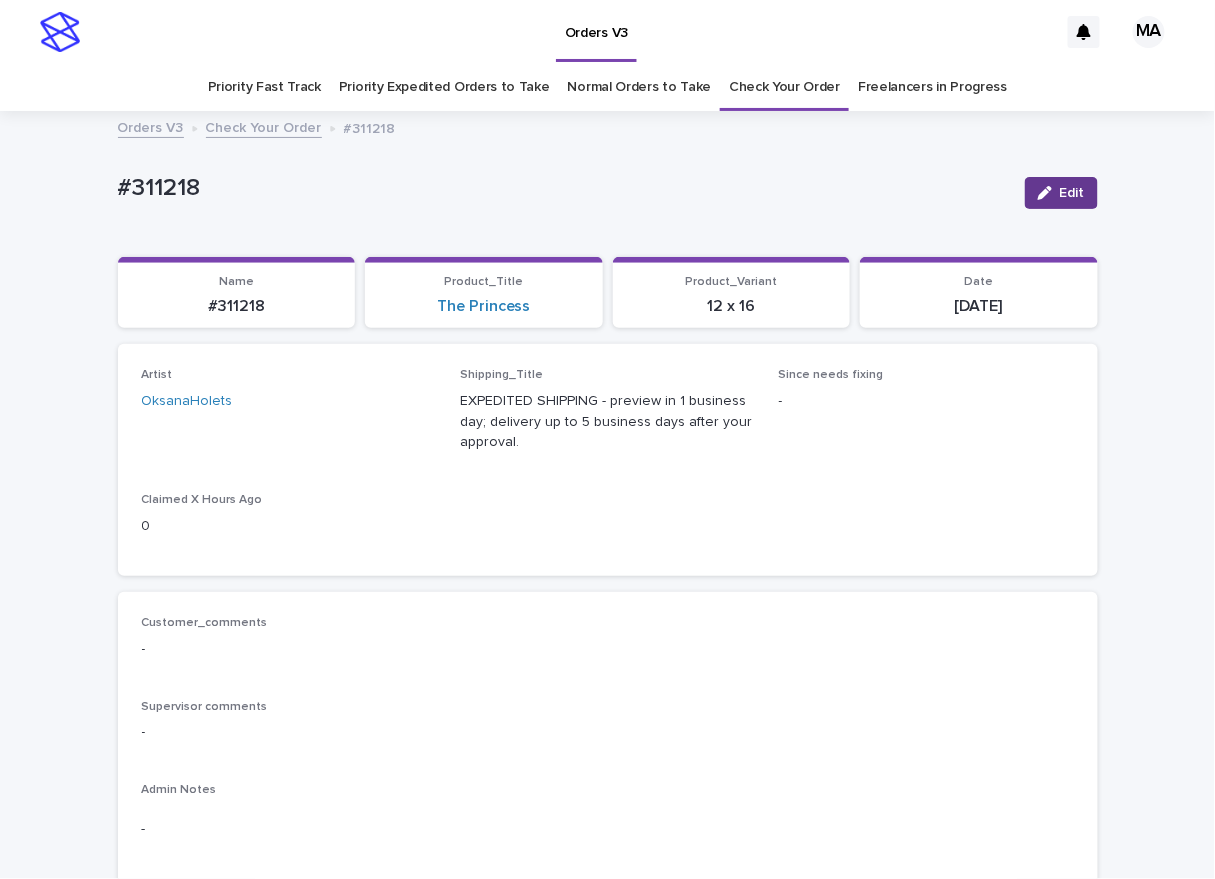 click on "Edit" at bounding box center (1061, 193) 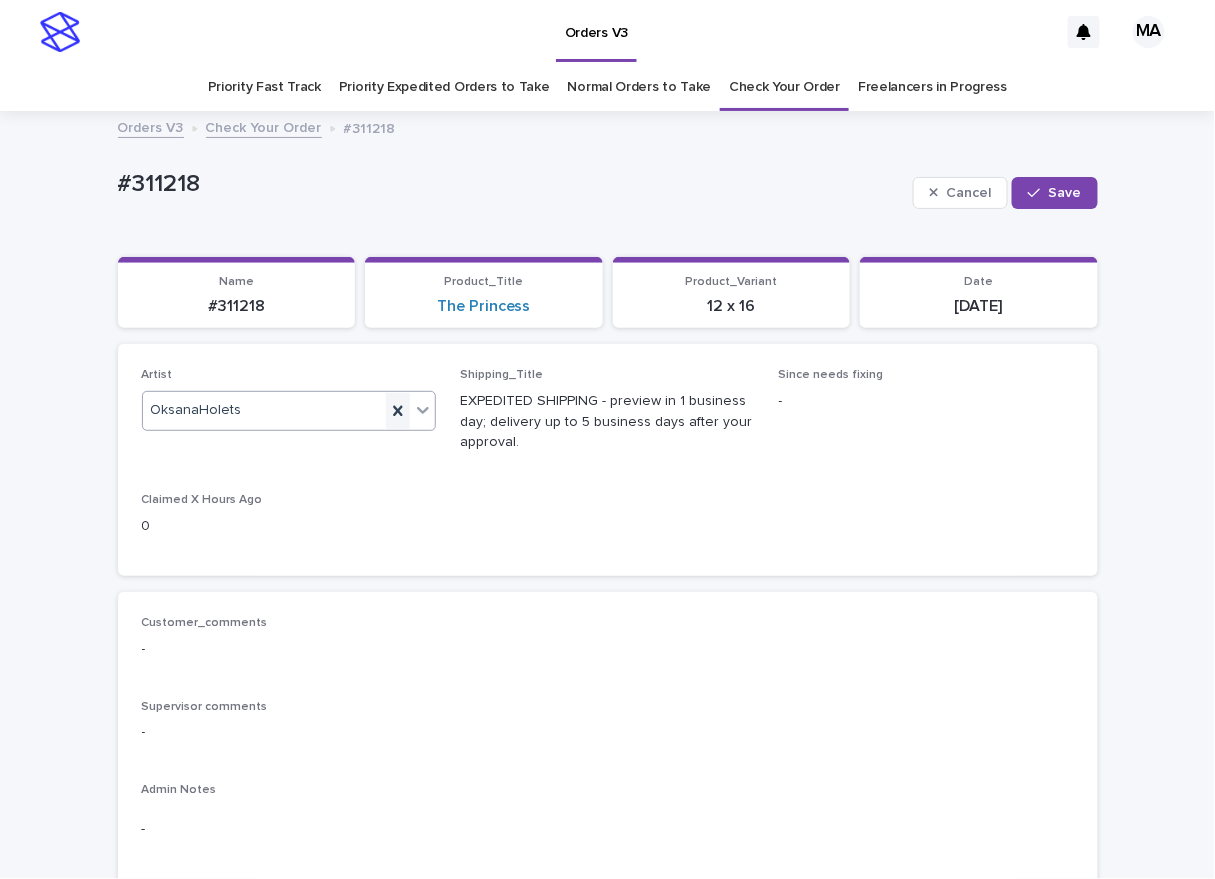 click 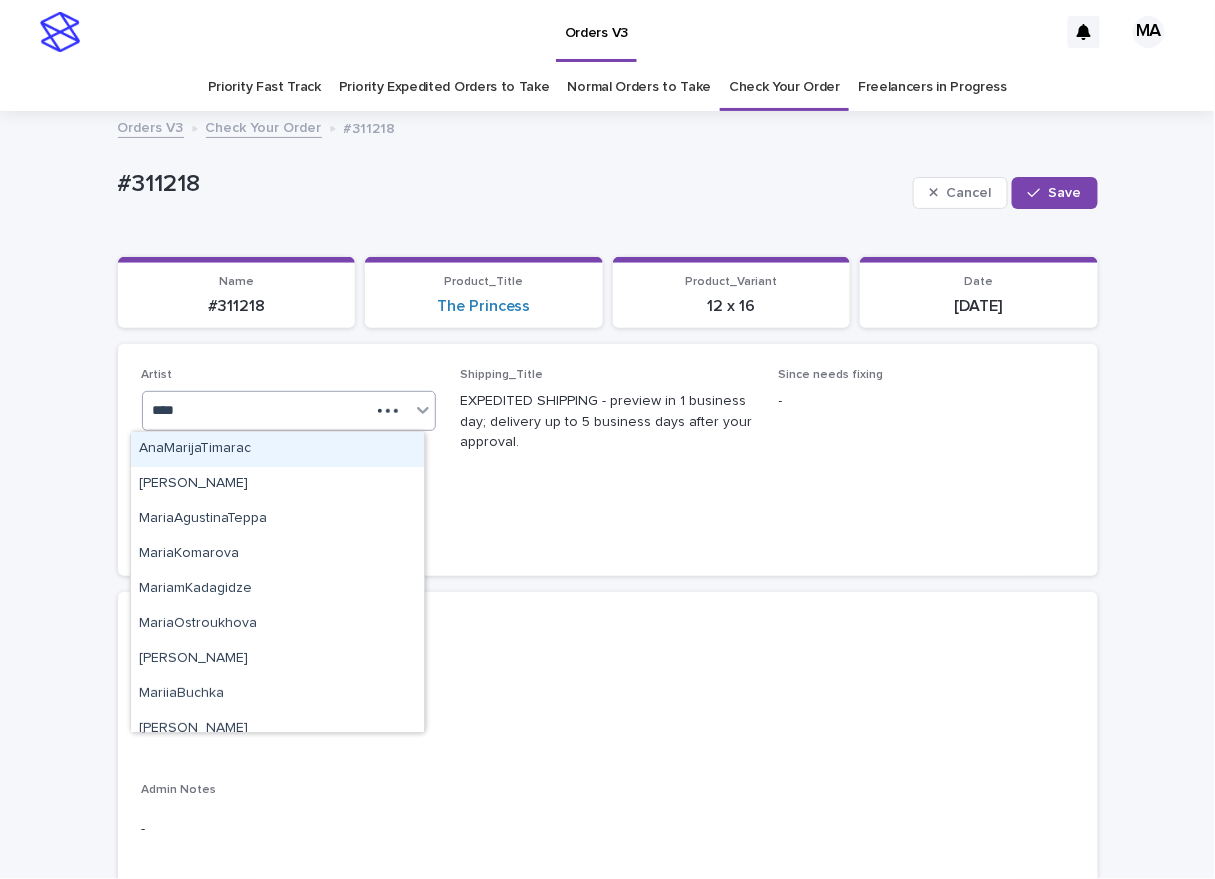 type on "*****" 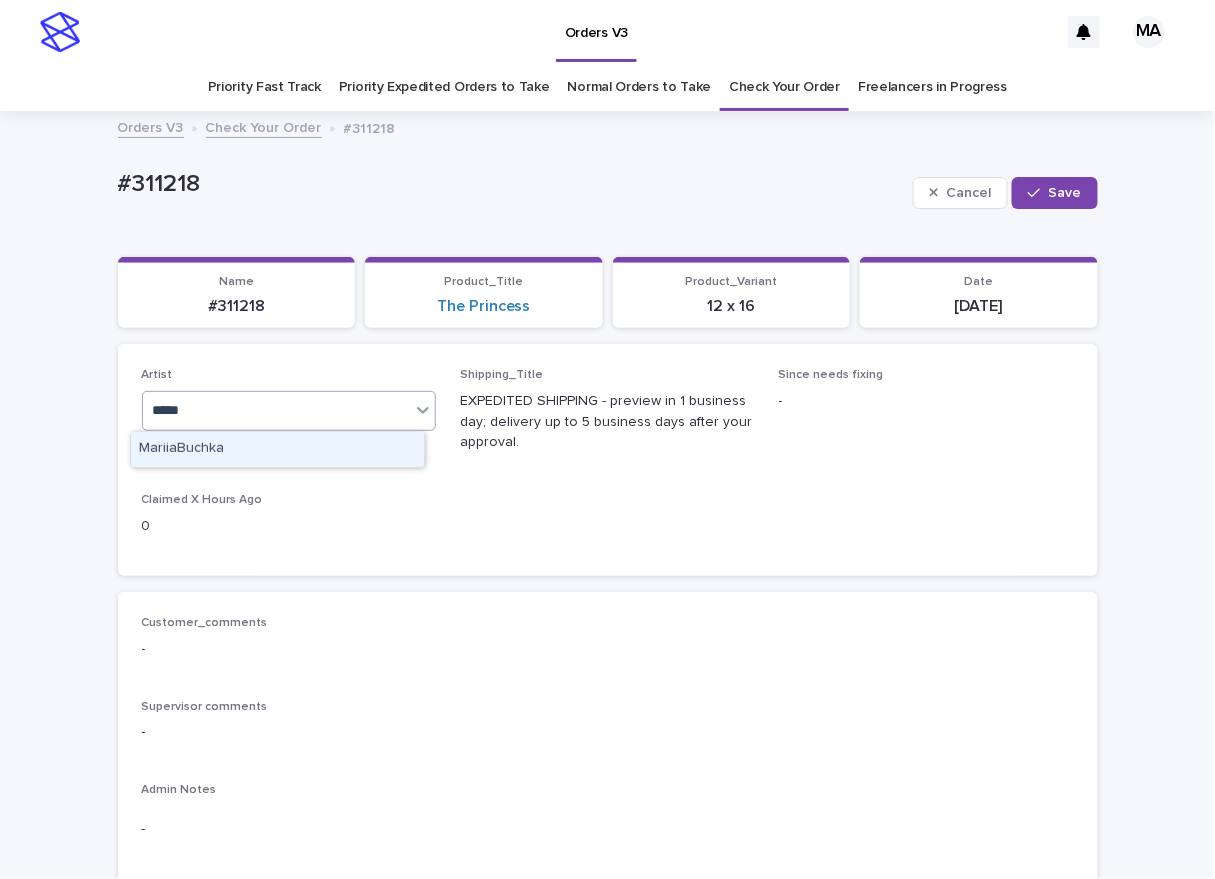click on "MariiaBuchka" at bounding box center [277, 449] 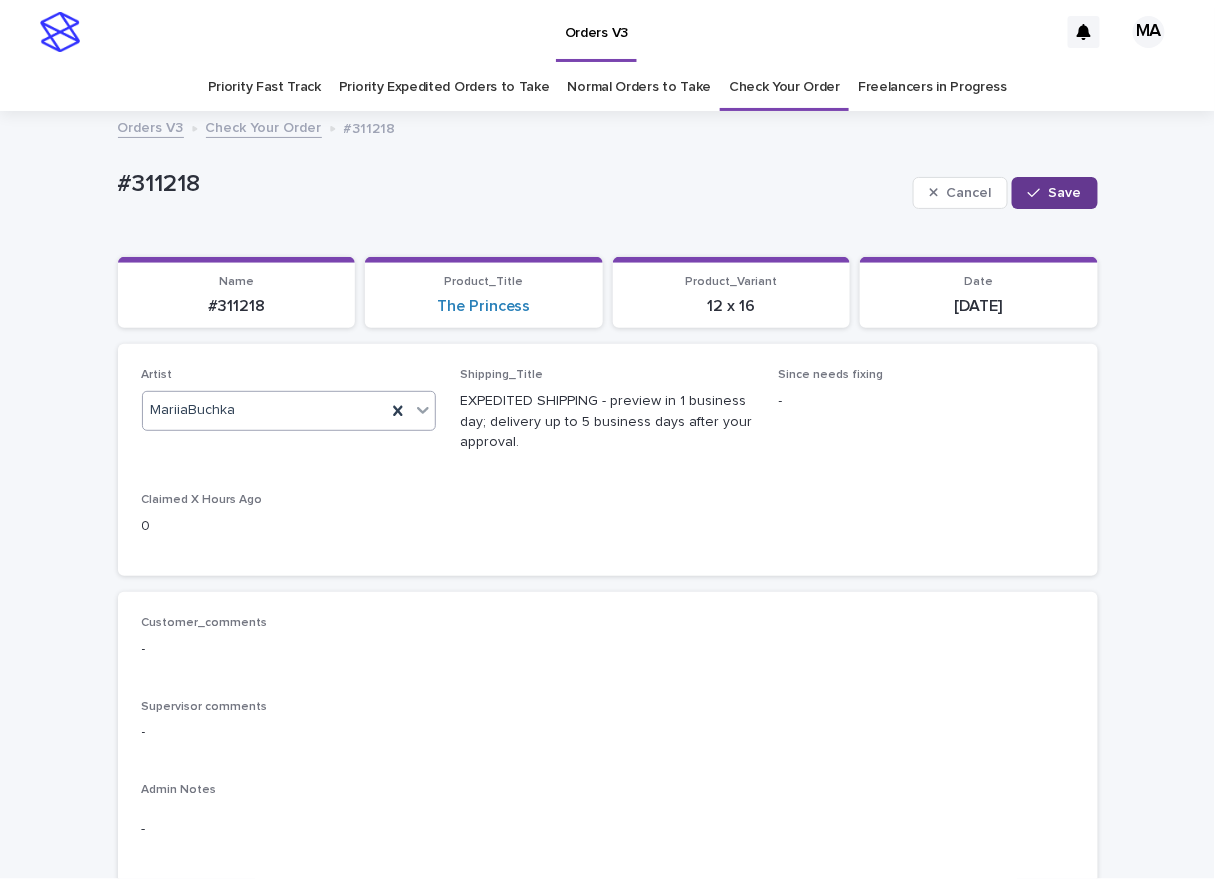 click 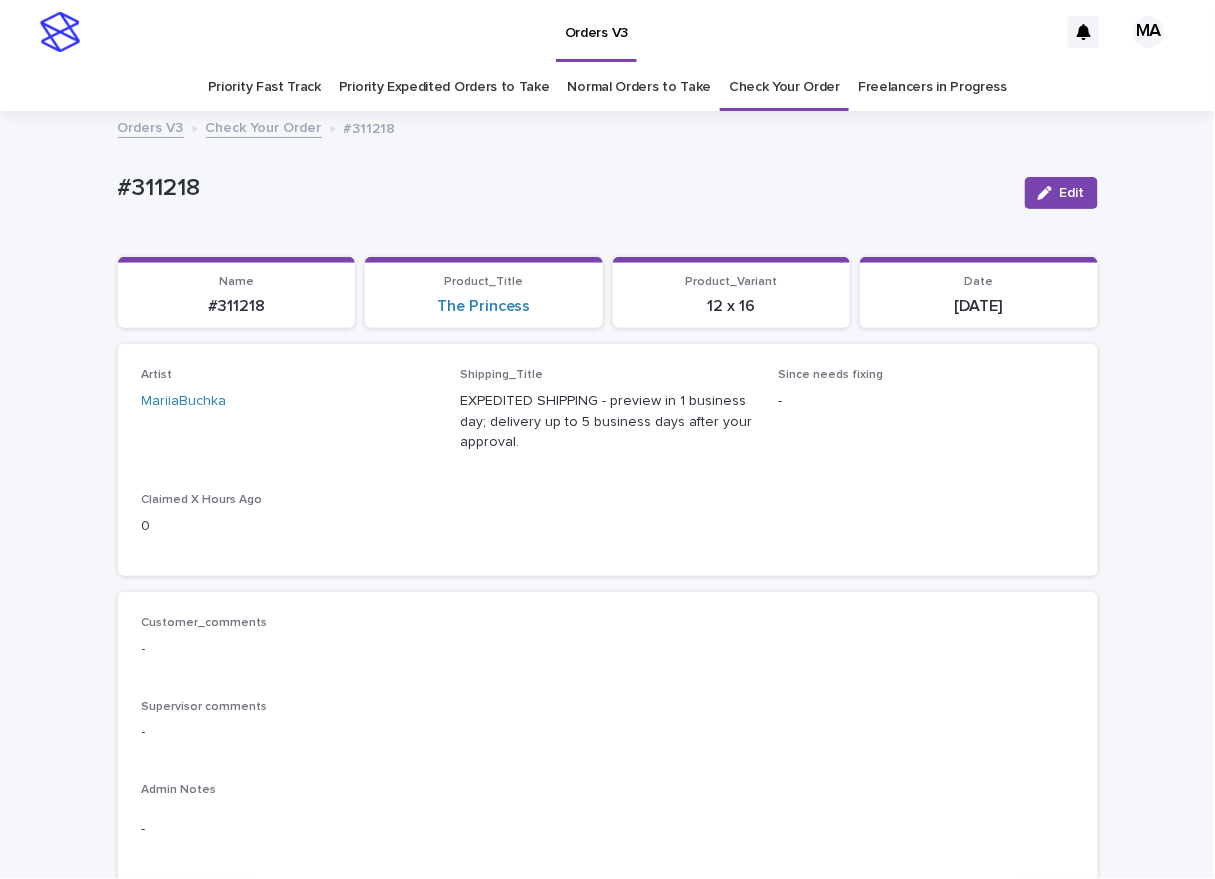 click on "#311218" at bounding box center [563, 188] 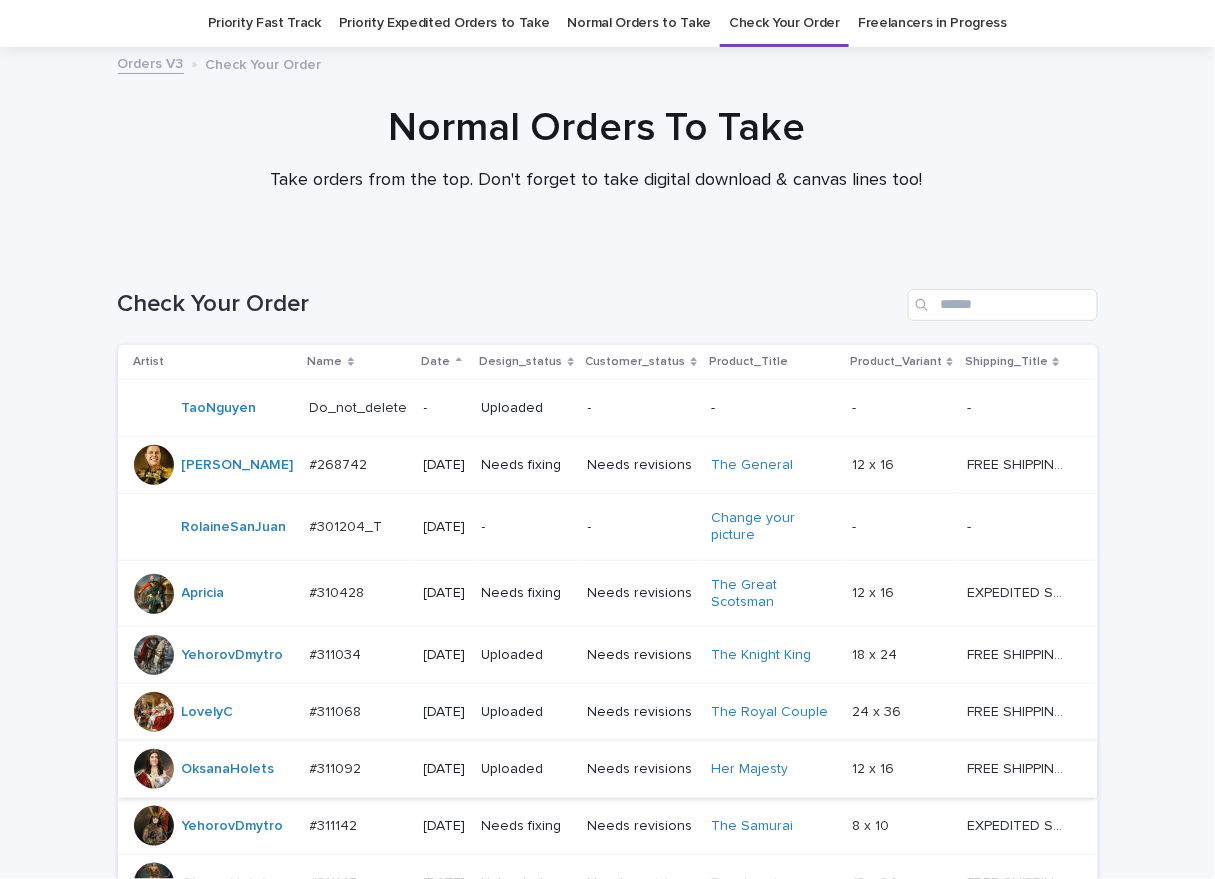 scroll, scrollTop: 859, scrollLeft: 0, axis: vertical 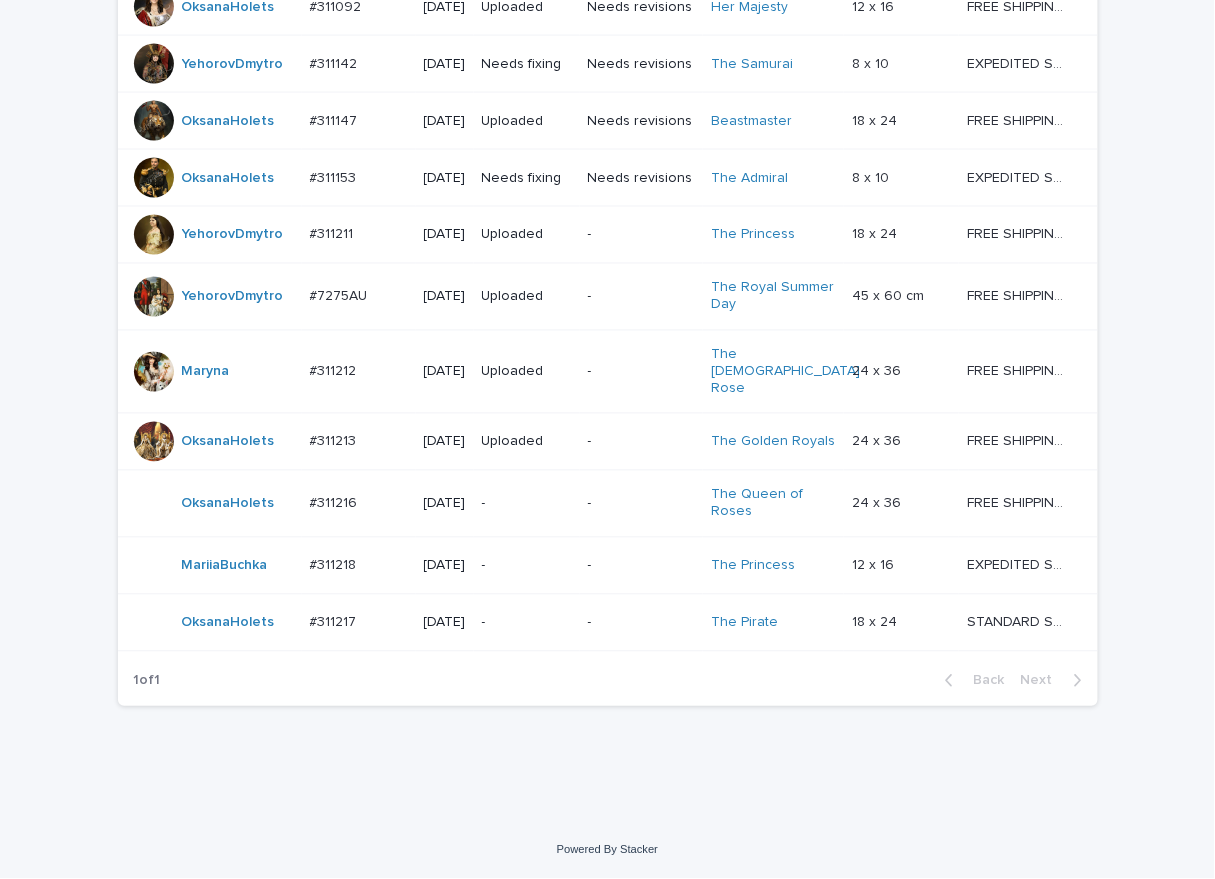 click on "-" at bounding box center (527, 623) 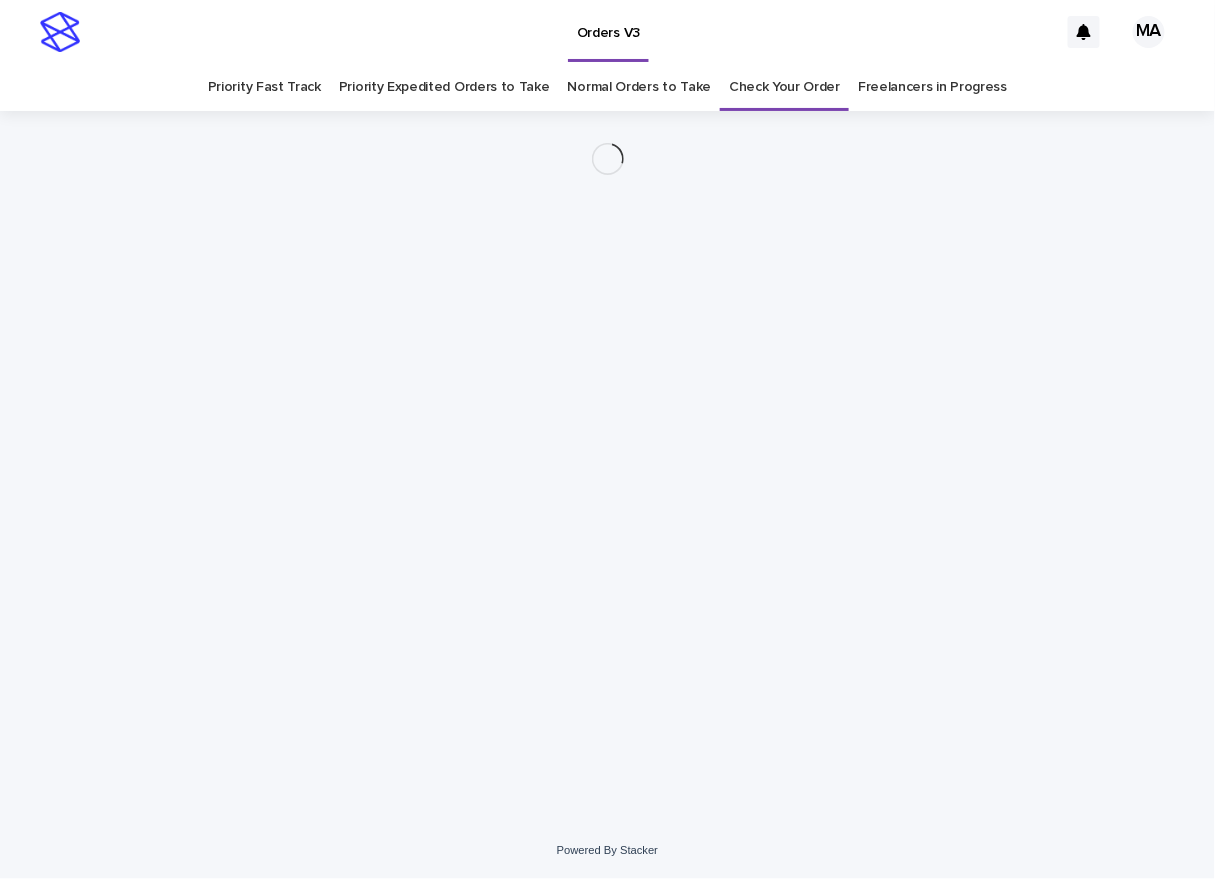 scroll, scrollTop: 0, scrollLeft: 0, axis: both 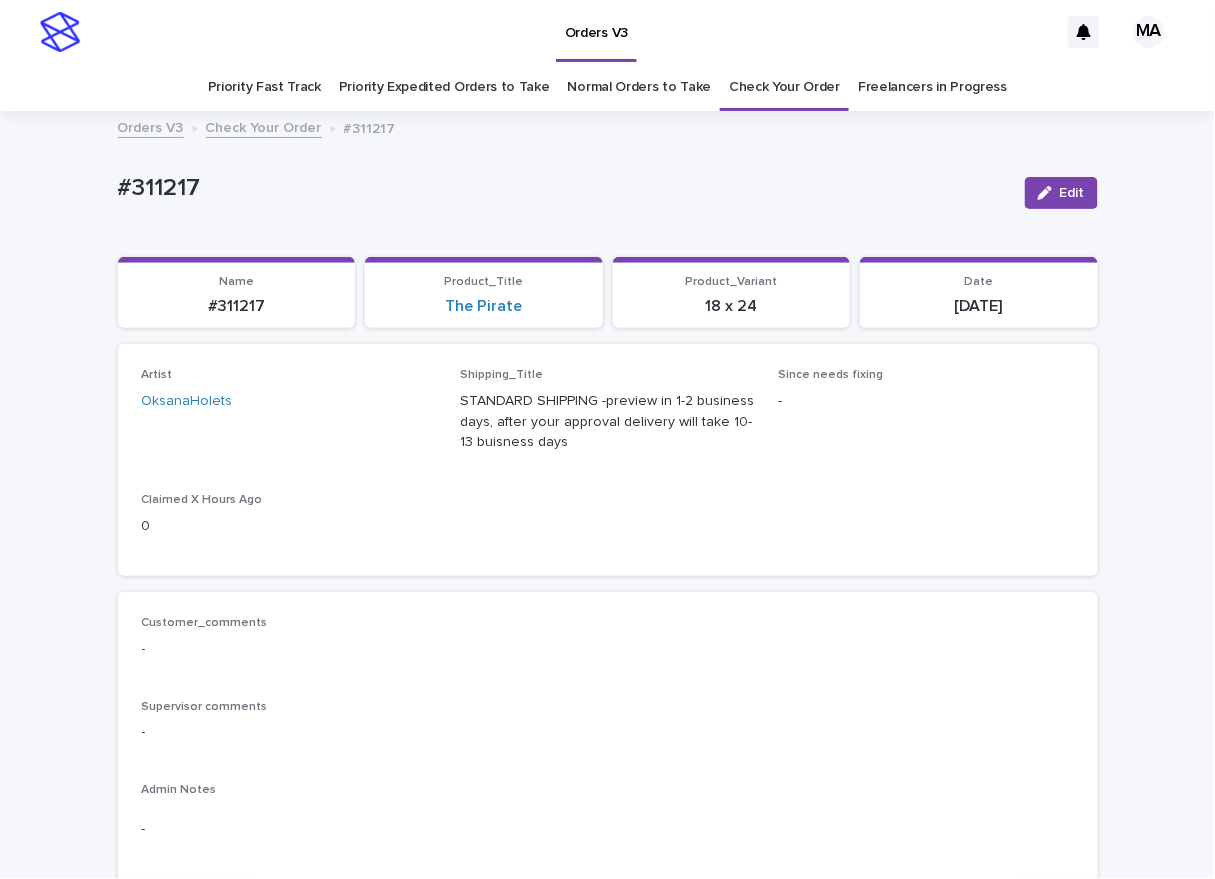 drag, startPoint x: 1048, startPoint y: 195, endPoint x: 733, endPoint y: 228, distance: 316.72385 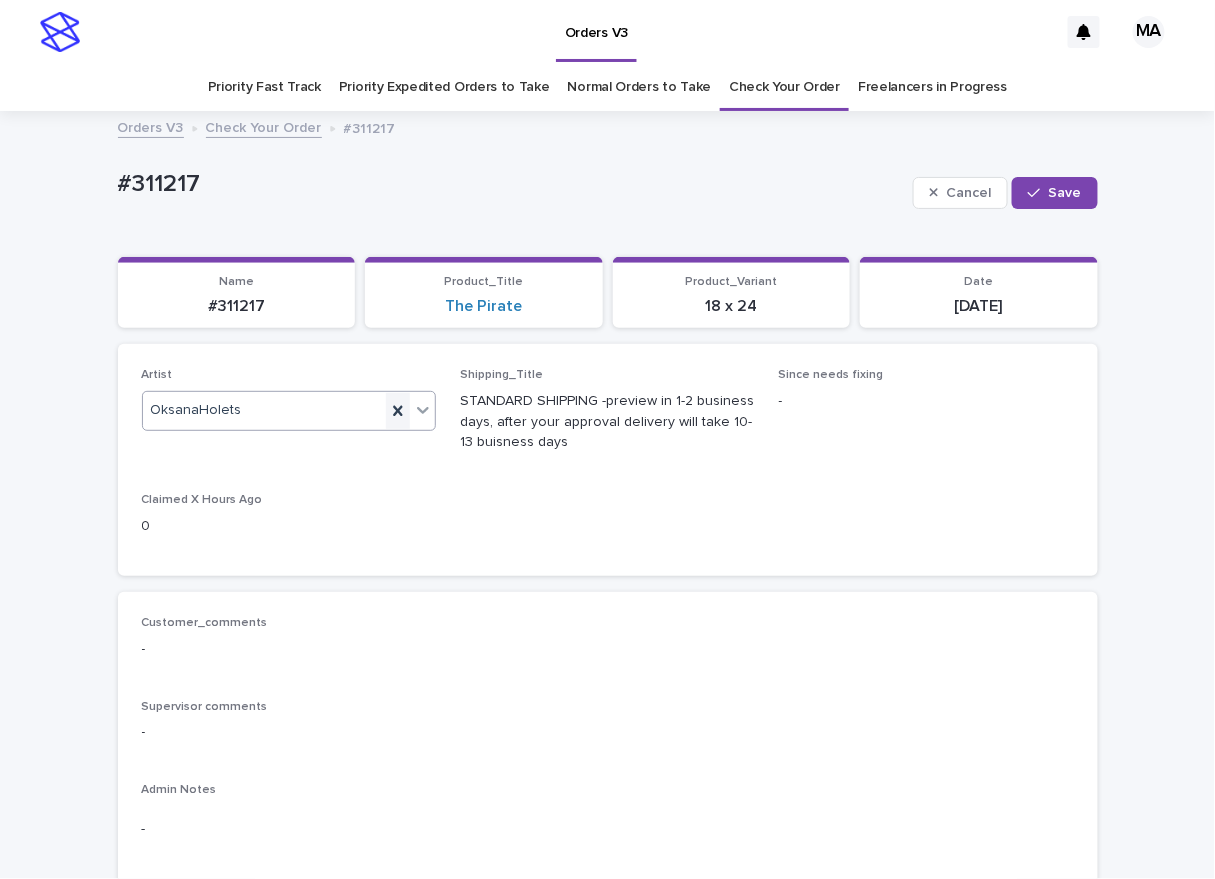 click 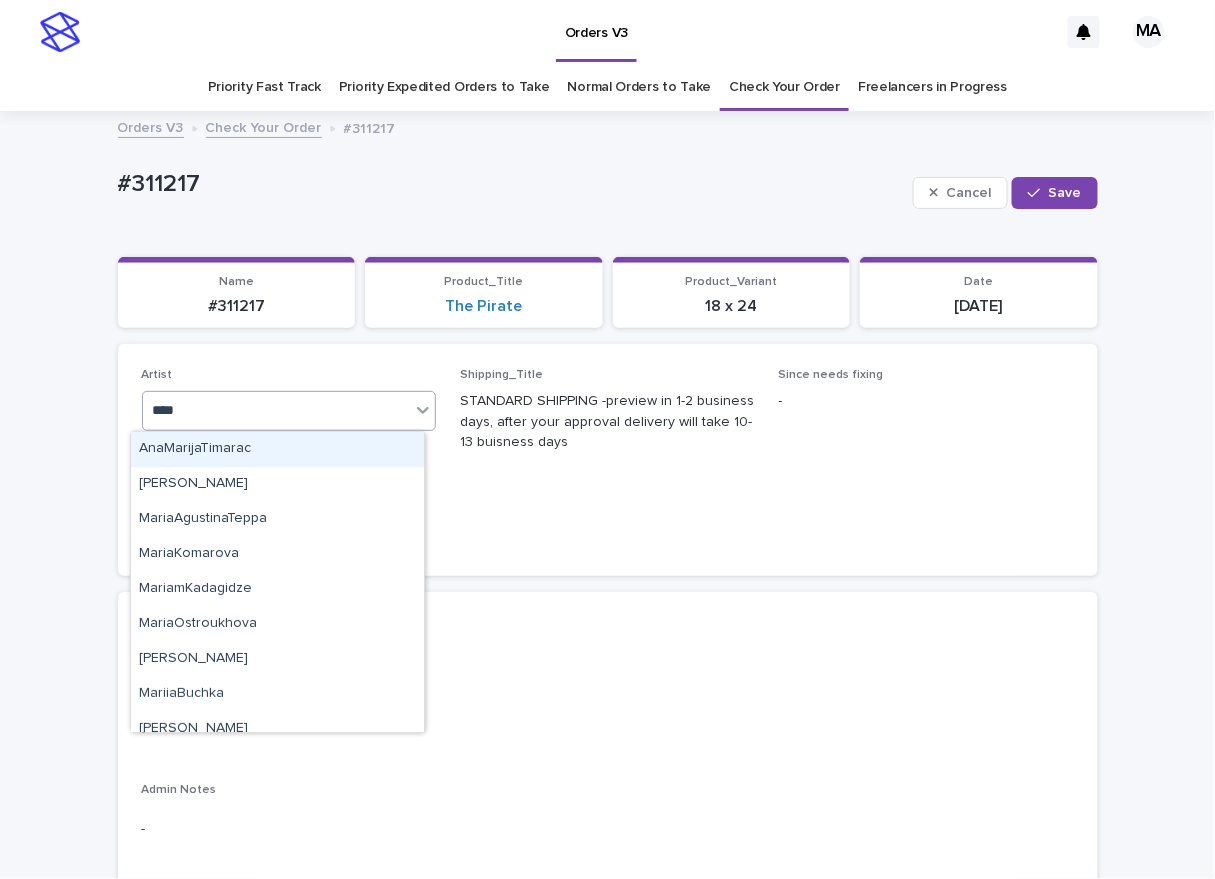 type on "*****" 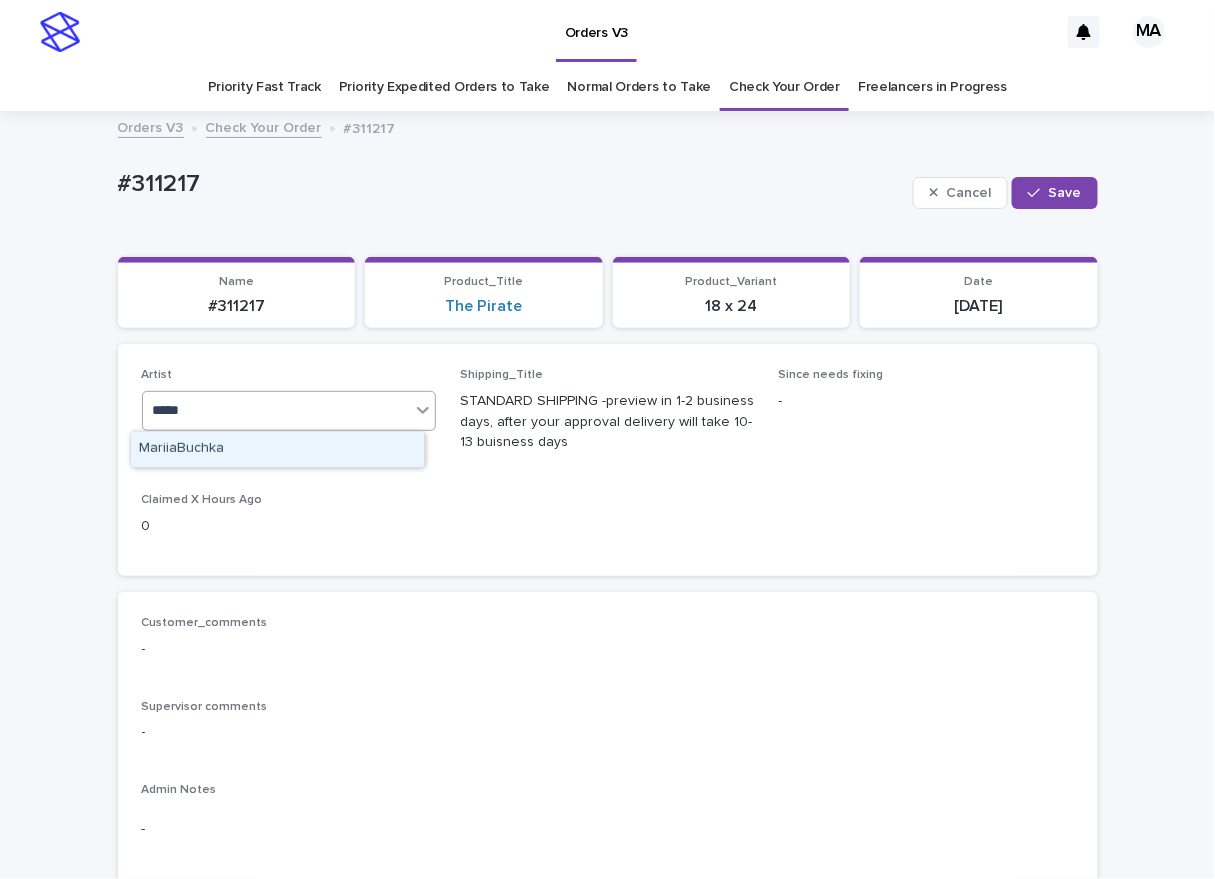 click on "MariiaBuchka" at bounding box center [277, 449] 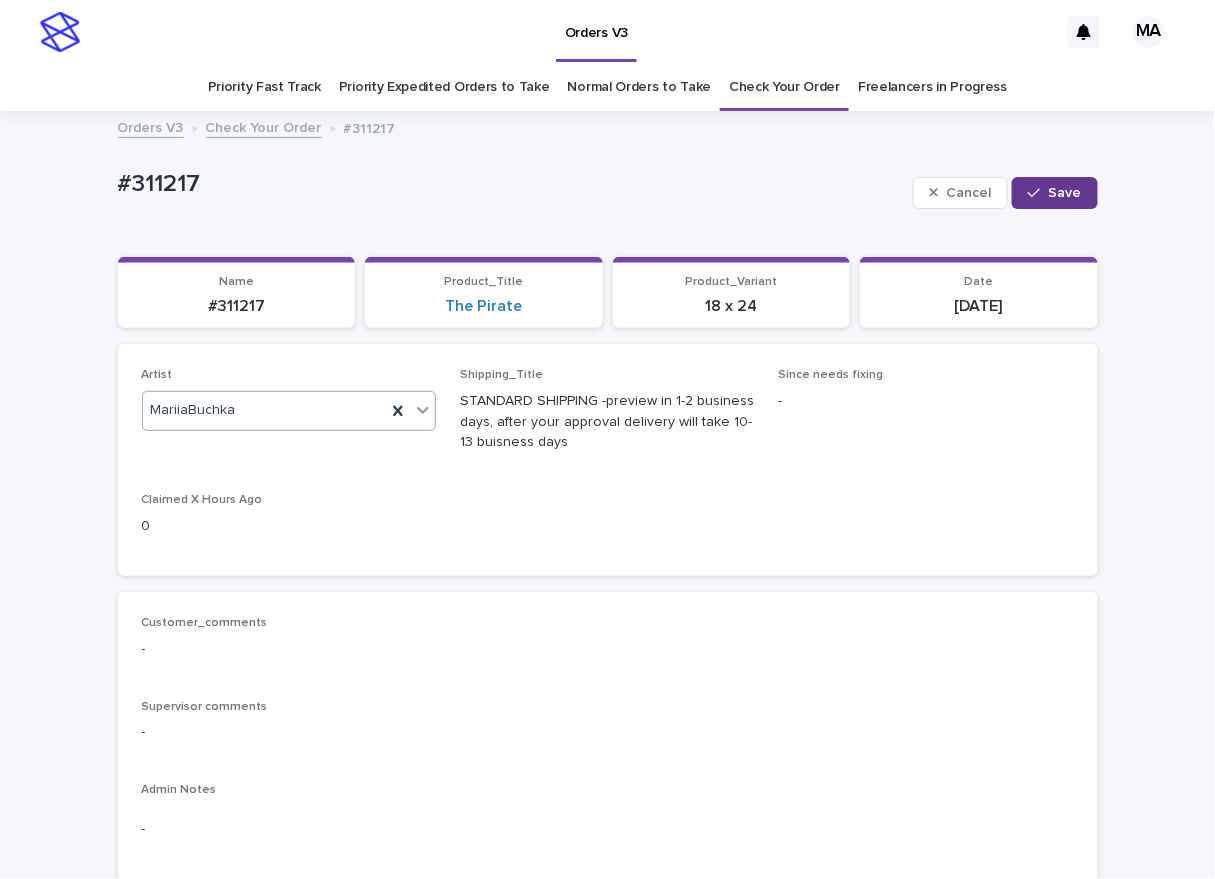 click on "Save" at bounding box center [1065, 193] 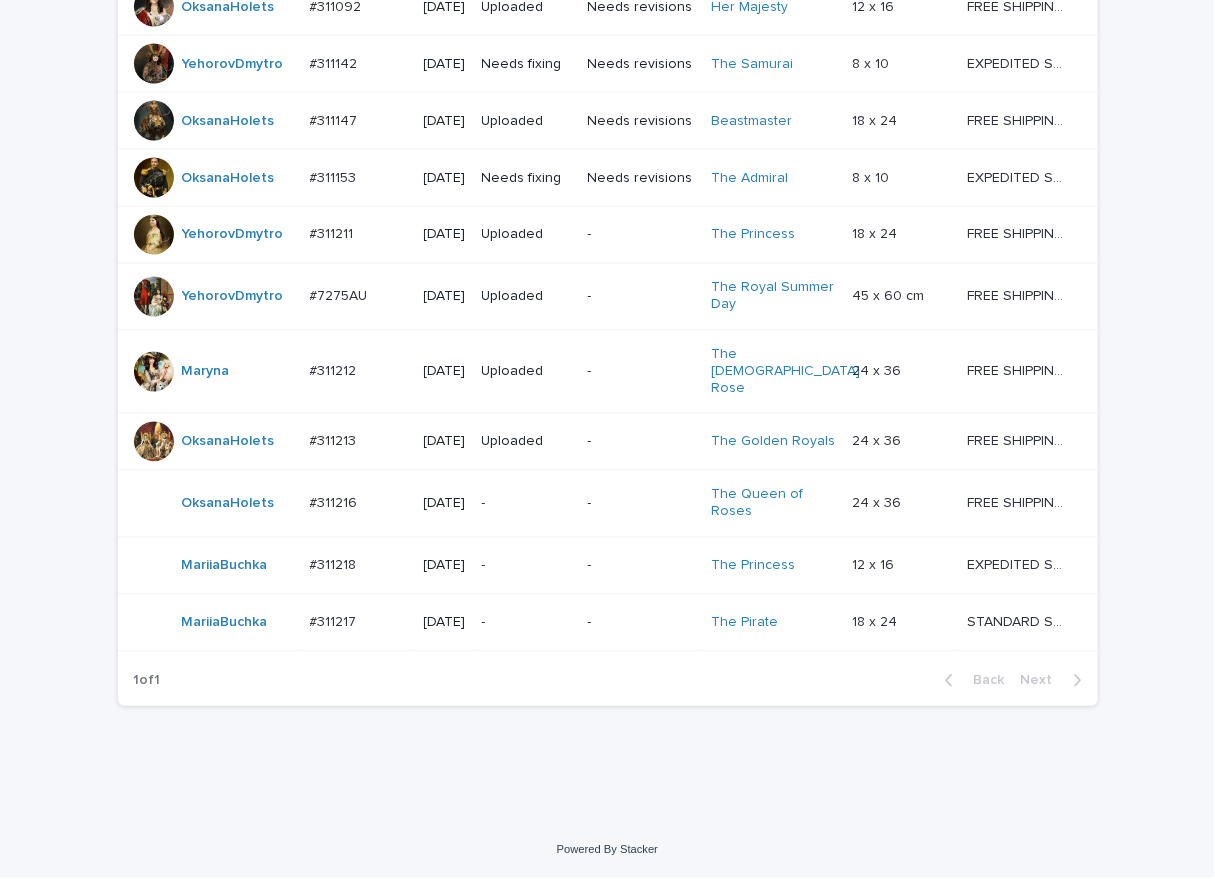 scroll, scrollTop: 859, scrollLeft: 0, axis: vertical 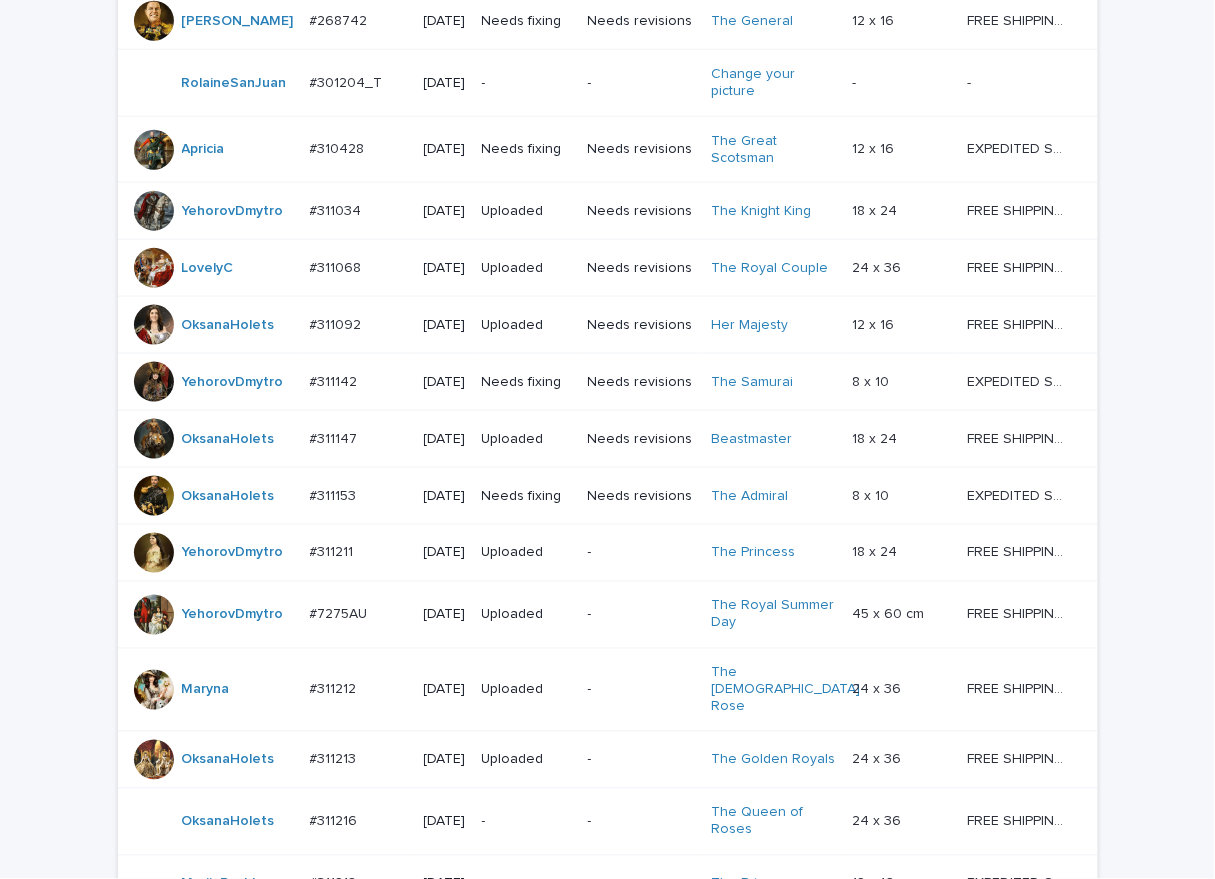 click on "Needs revisions" at bounding box center (641, 382) 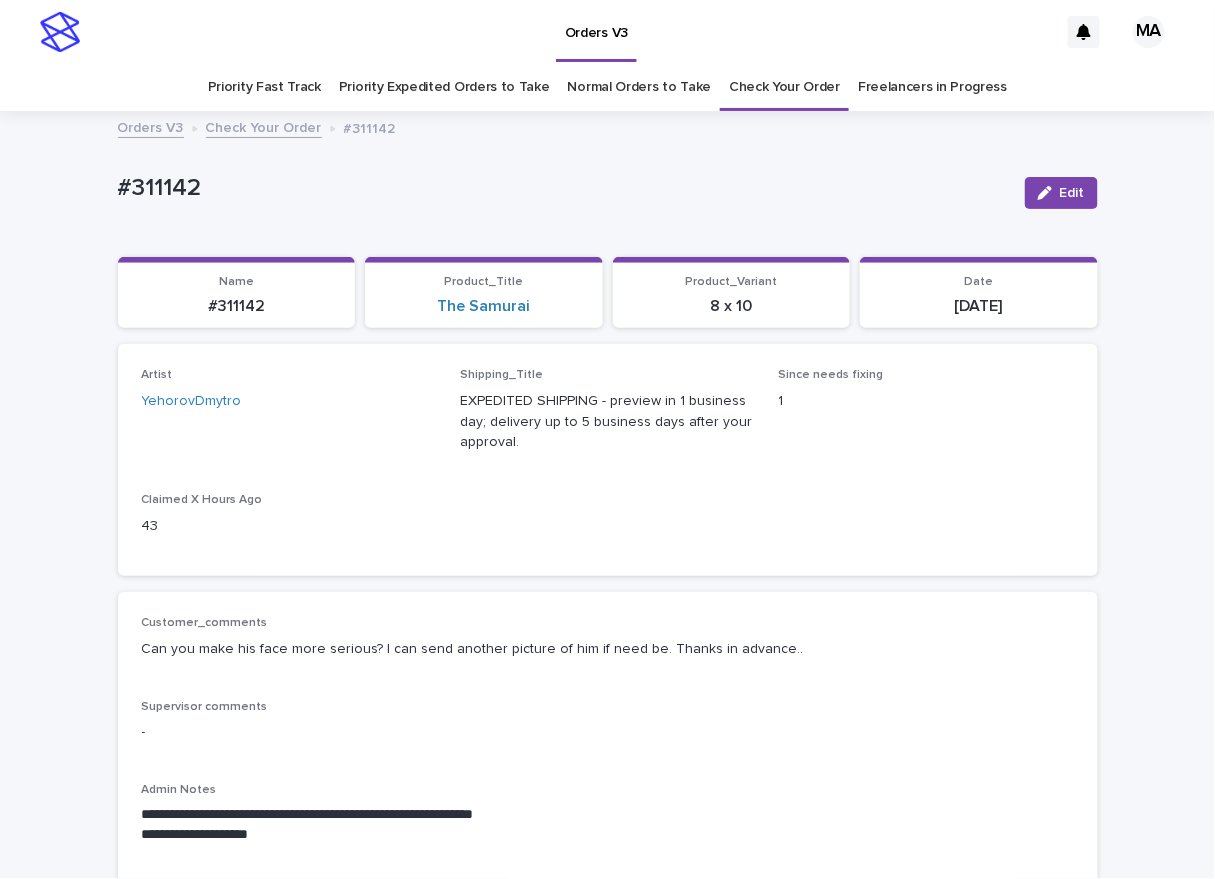 scroll, scrollTop: 350, scrollLeft: 0, axis: vertical 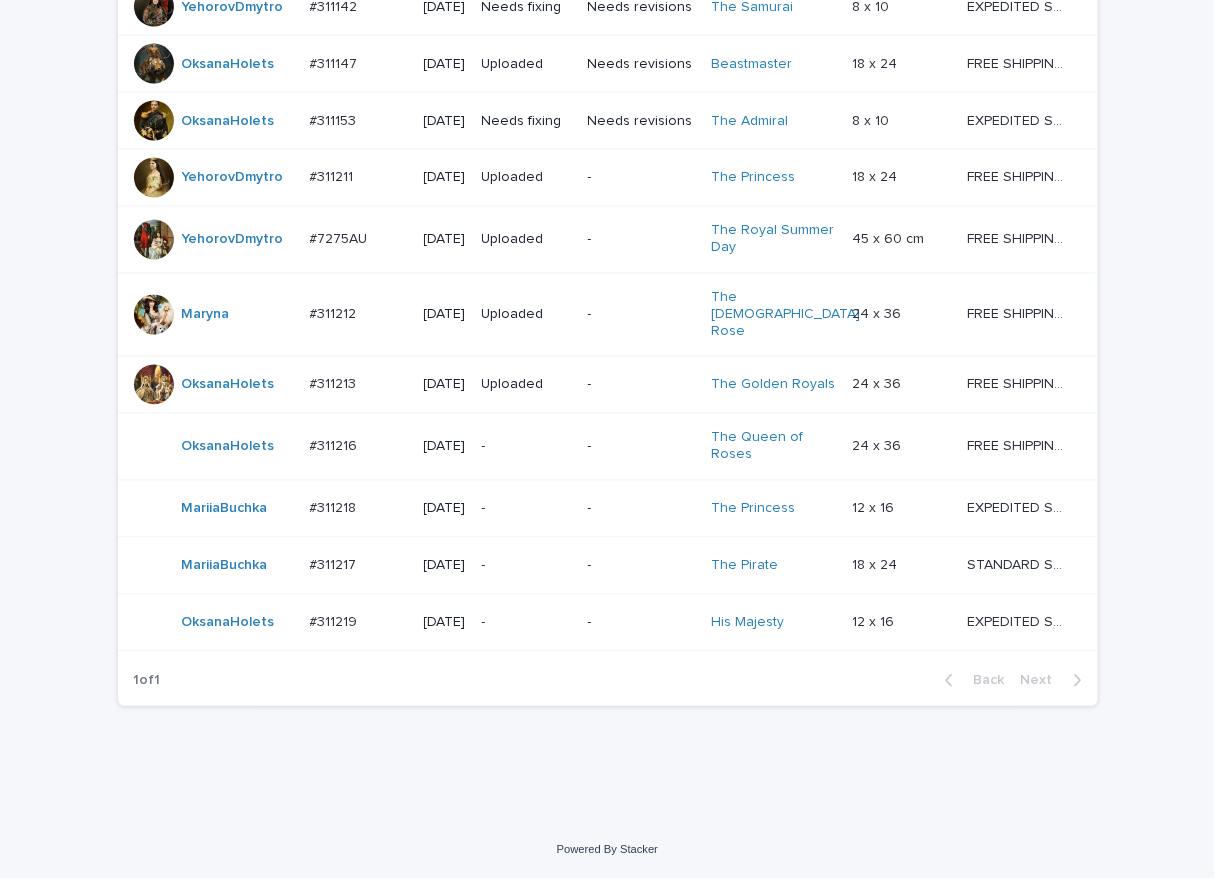click on "Loading... Saving… Loading... Saving… Check Your Order Artist Name Date Design_status Customer_status Product_Title Product_Variant Shipping_Title TaoNguyen   Do_not_delete Do_not_delete   - Uploaded - - - -   - -   YuliyaSergeeva   #268742 #268742   2024-11-29 Needs fixing Needs revisions The General   12 x 16 12 x 16   FREE SHIPPING - preview in 1-2 business days, after your approval delivery will take 5-10 business days. FREE SHIPPING - preview in 1-2 business days, after your approval delivery will take 5-10 business days.   RolaineSanJuan   #301204_T #301204_T   2025-05-26 - - Change your picture   - -   - -   Apricia   #310428 #310428   2025-06-23 Needs fixing Needs revisions The Great Scotsman   12 x 16 12 x 16   EXPEDITED SHIPPING - preview in 1 business day; delivery up to 5 business days after your approval. EXPEDITED SHIPPING - preview in 1 business day; delivery up to 5 business days after your approval.   YehorovDmytro   #311034 #311034   2025-07-07 Uploaded Needs revisions" at bounding box center (608, 101) 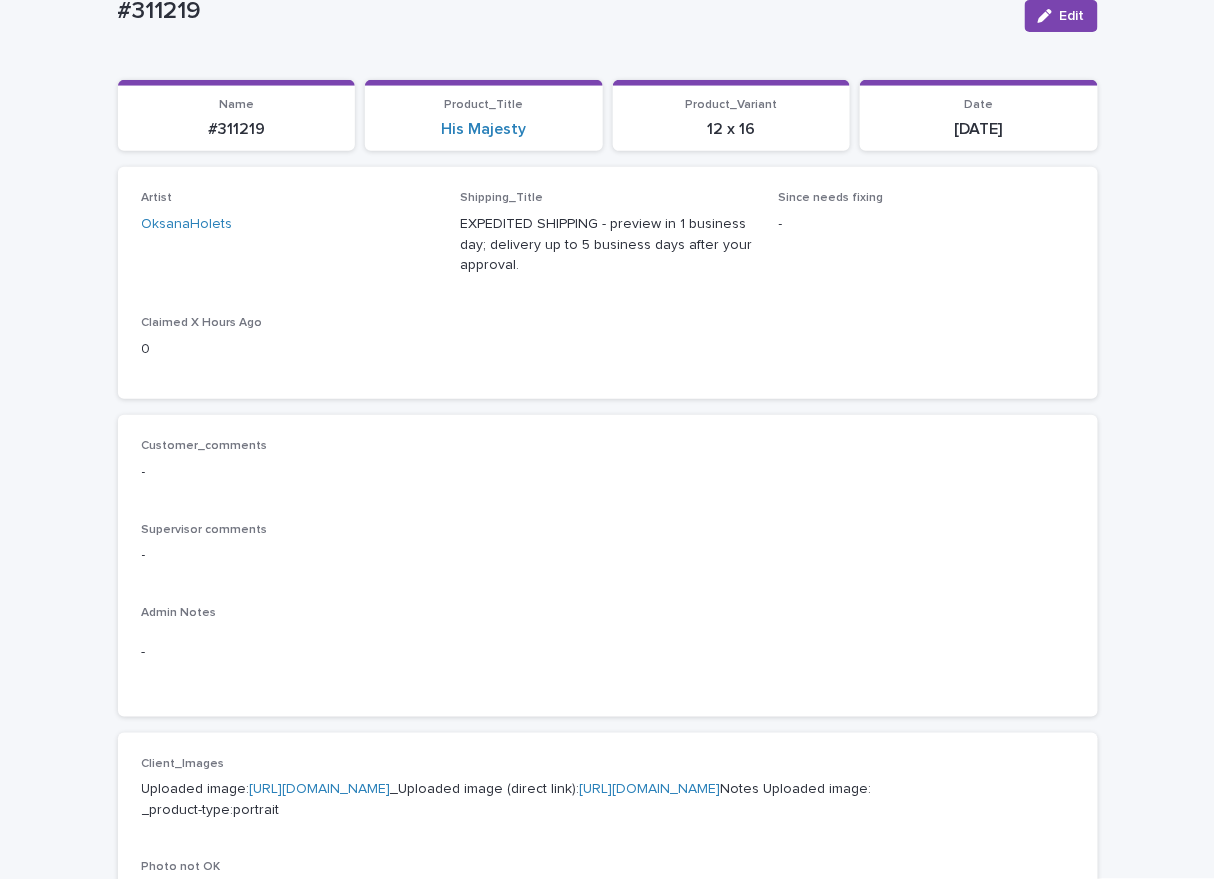 scroll, scrollTop: 350, scrollLeft: 0, axis: vertical 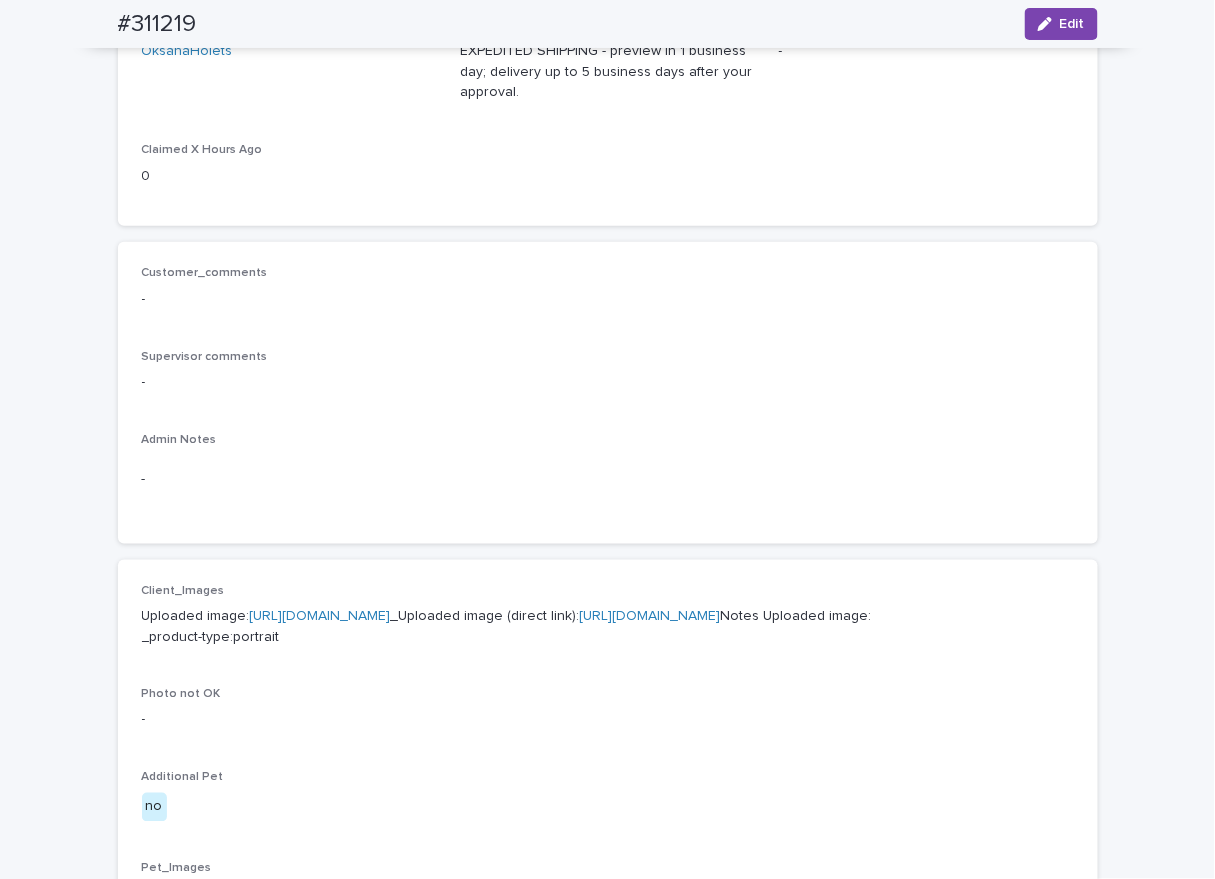 click on "https://cdn.shopify.com-uploadkit.app/s/files/1/0033/4807/0511/files/download.html?id=e11cfb23-3d37-4f5e-b252-d52a065c0f83&uu=037a9385-addf-434d-9280-3134a933d69a&mo=-/crop/256x415/445,163/-/preview/&fi=SU1HXzY0MDMuanBlZw==&wi=1242&he=1641&mi=aW1hZ2UvanBlZw==&up=a8b4&image=true" at bounding box center [320, 616] 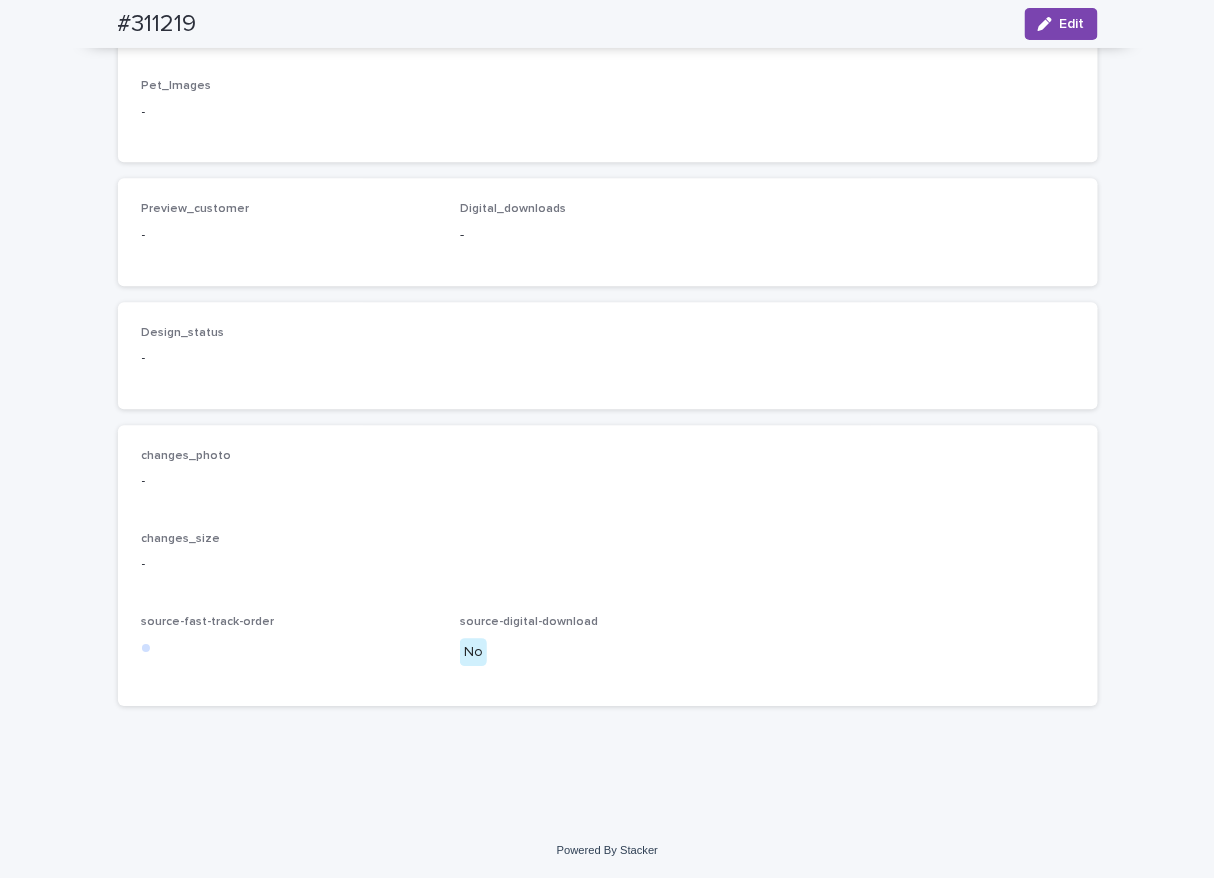 scroll, scrollTop: 0, scrollLeft: 0, axis: both 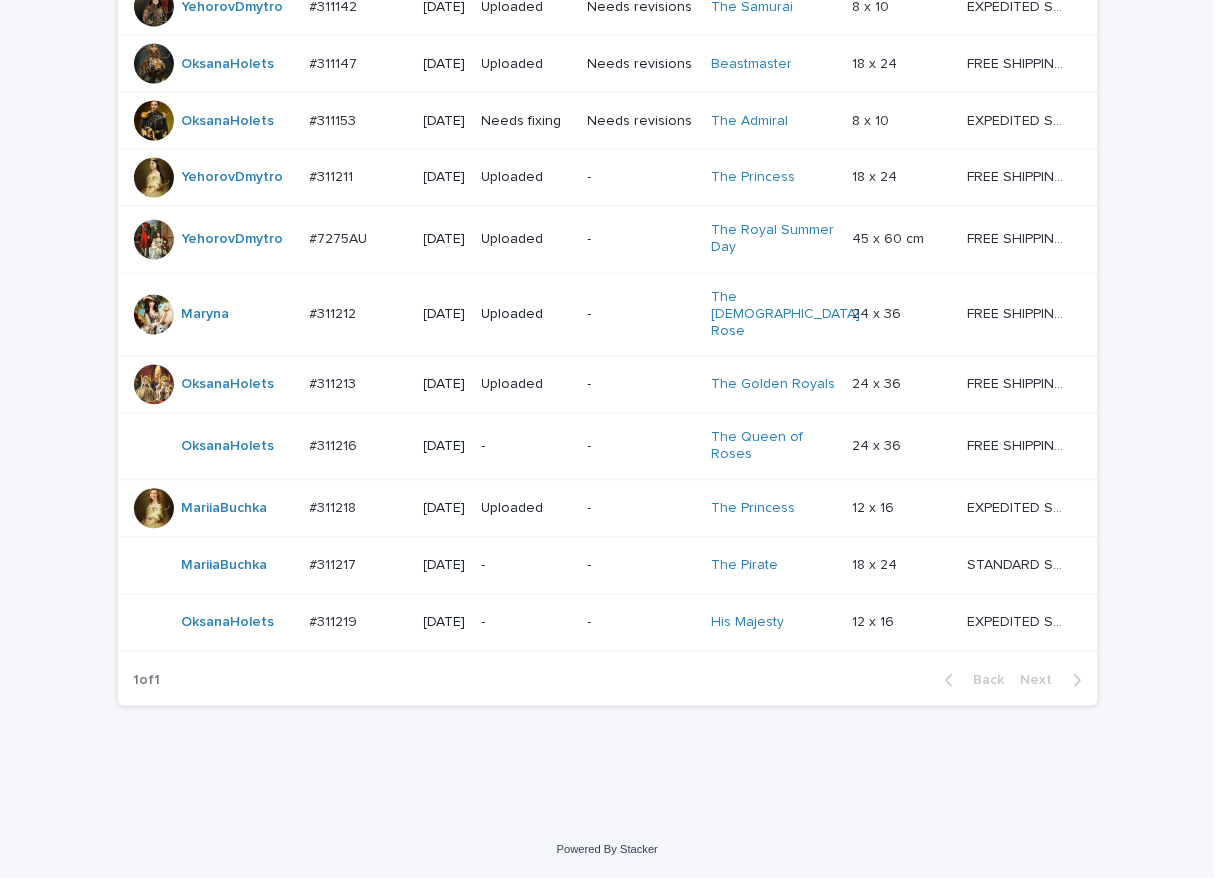 click on "Loading... Saving… Loading... Saving… Check Your Order Artist Name Date Design_status Customer_status Product_Title Product_Variant Shipping_Title TaoNguyen   Do_not_delete Do_not_delete   - Uploaded - - - -   - -   YuliyaSergeeva   #268742 #268742   2024-11-29 Needs fixing Needs revisions The General   12 x 16 12 x 16   FREE SHIPPING - preview in 1-2 business days, after your approval delivery will take 5-10 business days. FREE SHIPPING - preview in 1-2 business days, after your approval delivery will take 5-10 business days.   RolaineSanJuan   #301204_T #301204_T   2025-05-26 - - Change your picture   - -   - -   Apricia   #310428 #310428   2025-06-23 Needs fixing Needs revisions The Great Scotsman   12 x 16 12 x 16   EXPEDITED SHIPPING - preview in 1 business day; delivery up to 5 business days after your approval. EXPEDITED SHIPPING - preview in 1 business day; delivery up to 5 business days after your approval.   YehorovDmytro   #311034 #311034   2025-07-07 Uploaded Needs revisions" at bounding box center [607, 126] 